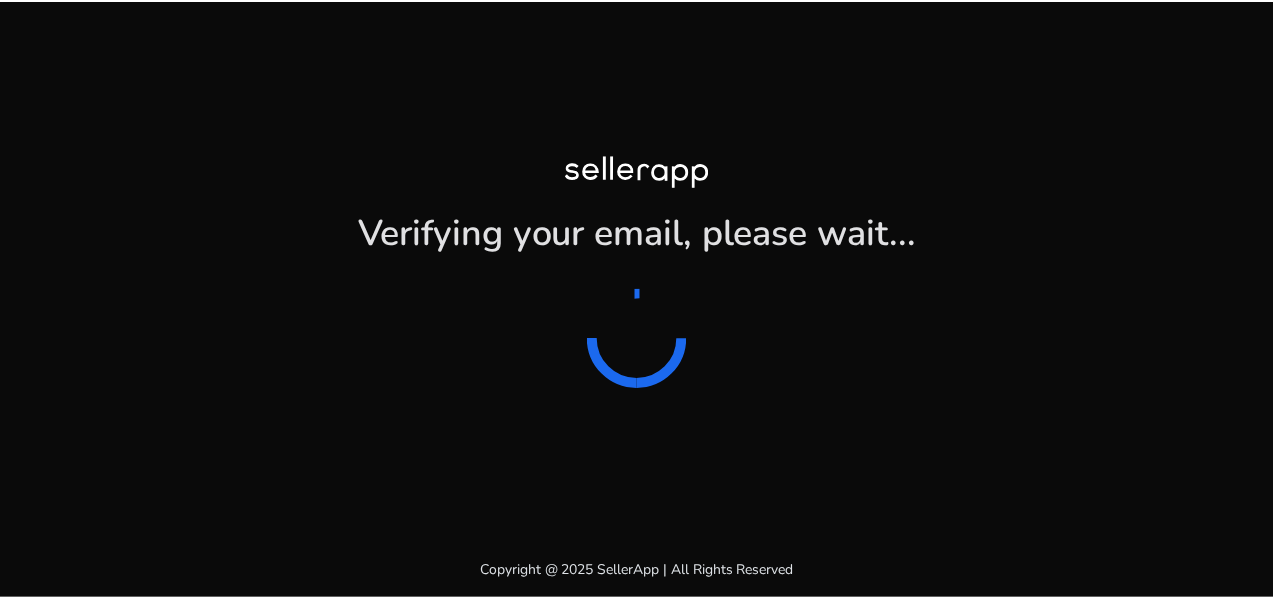scroll, scrollTop: 0, scrollLeft: 0, axis: both 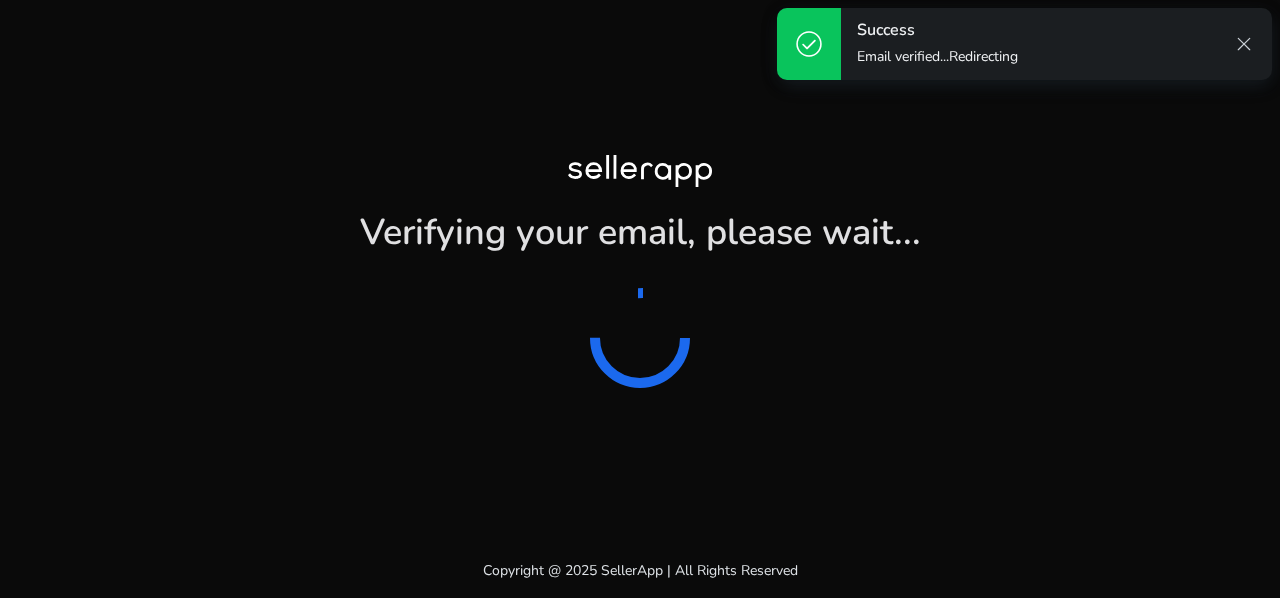 click on "Verifying your email, please wait..." 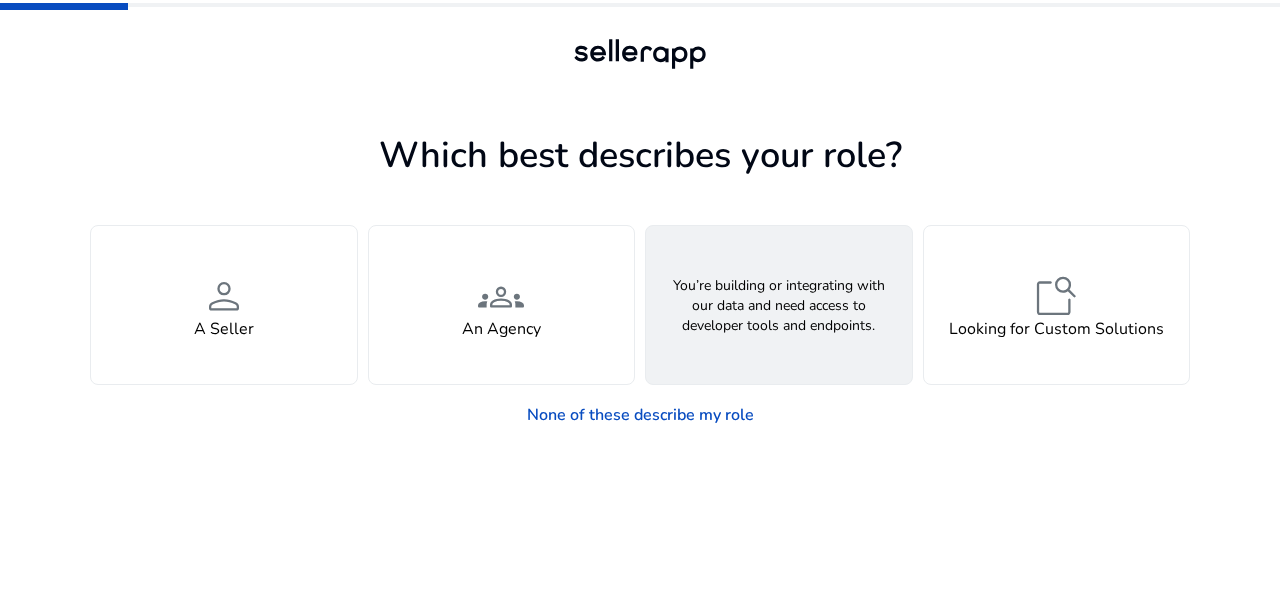 click on "webhook" 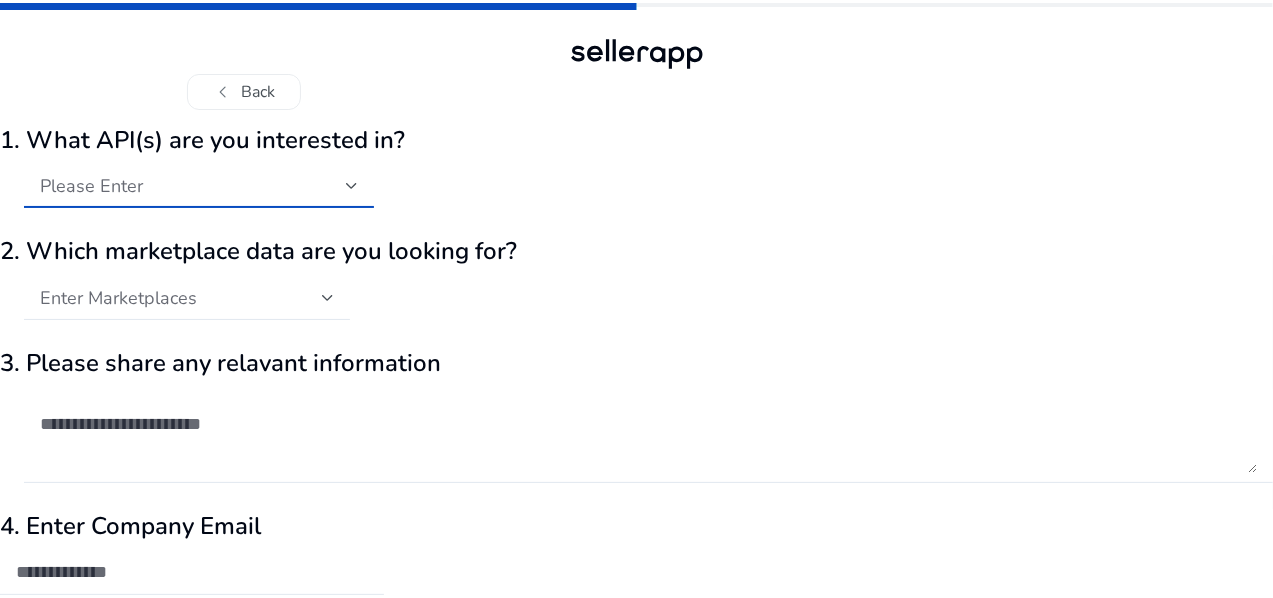 click on "Please Enter" at bounding box center [193, 186] 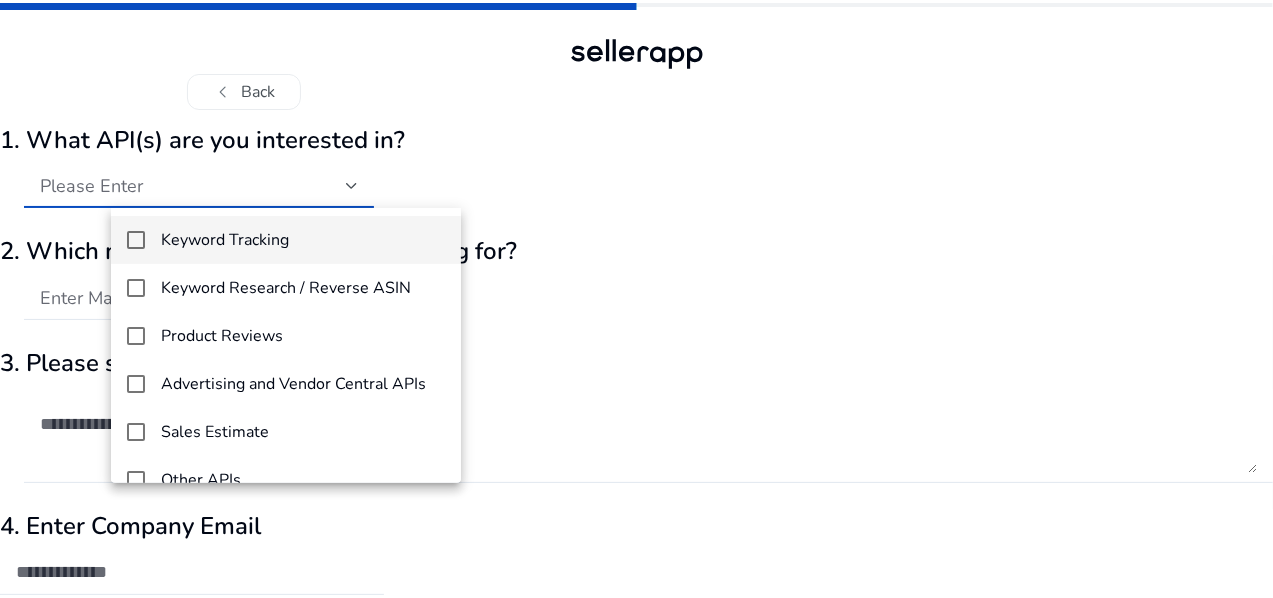 click on "Keyword Tracking" at bounding box center (303, 240) 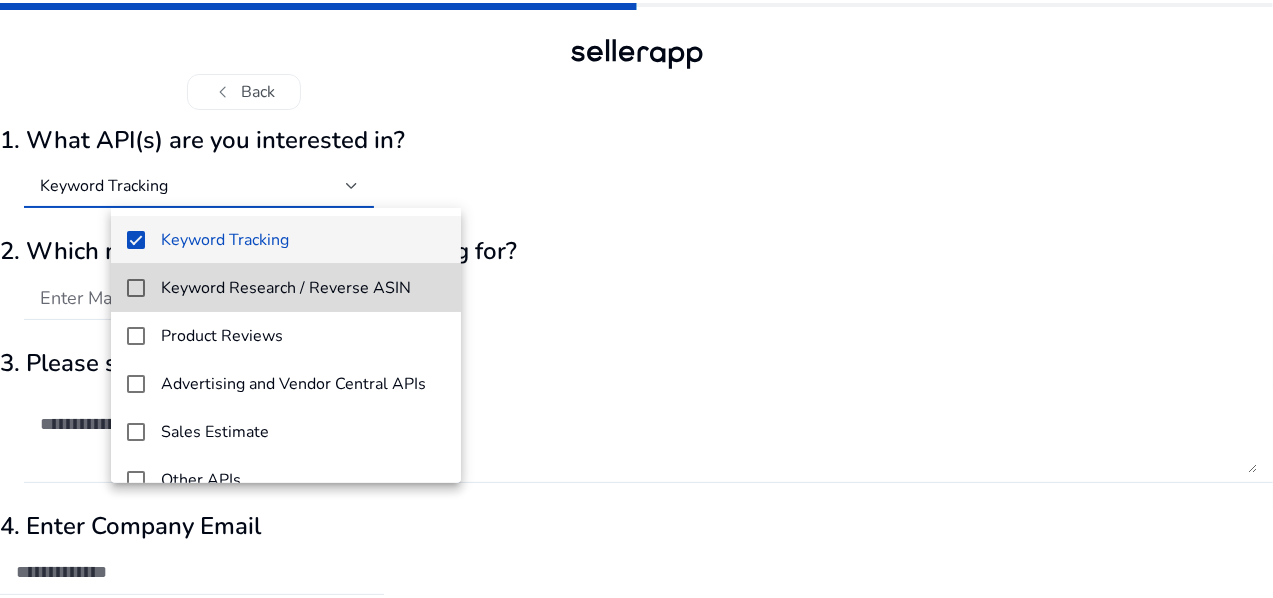 click on "Keyword Research / Reverse ASIN" at bounding box center [286, 288] 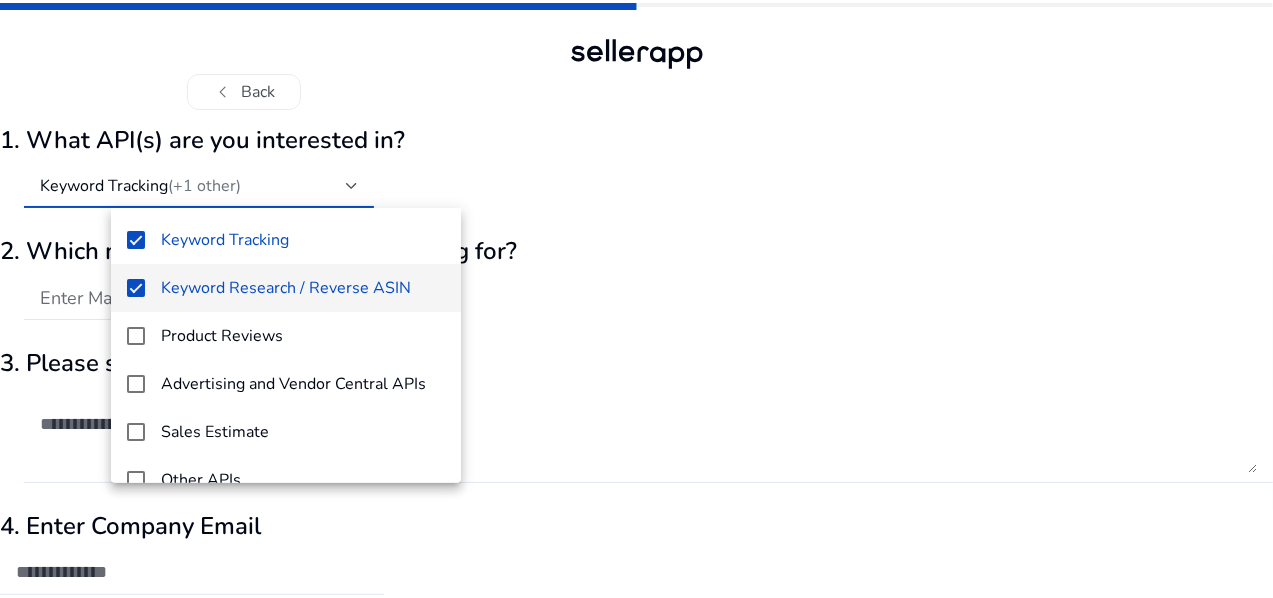 click on "Keyword Research / Reverse ASIN" at bounding box center [286, 288] 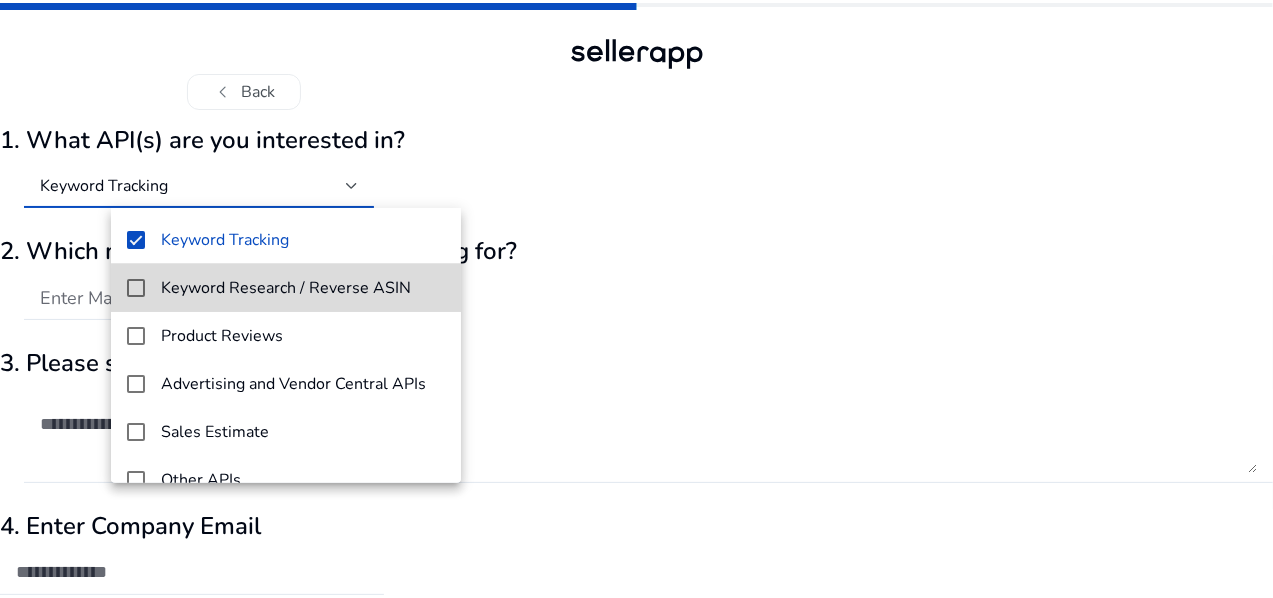click on "Keyword Research / Reverse ASIN" at bounding box center (286, 288) 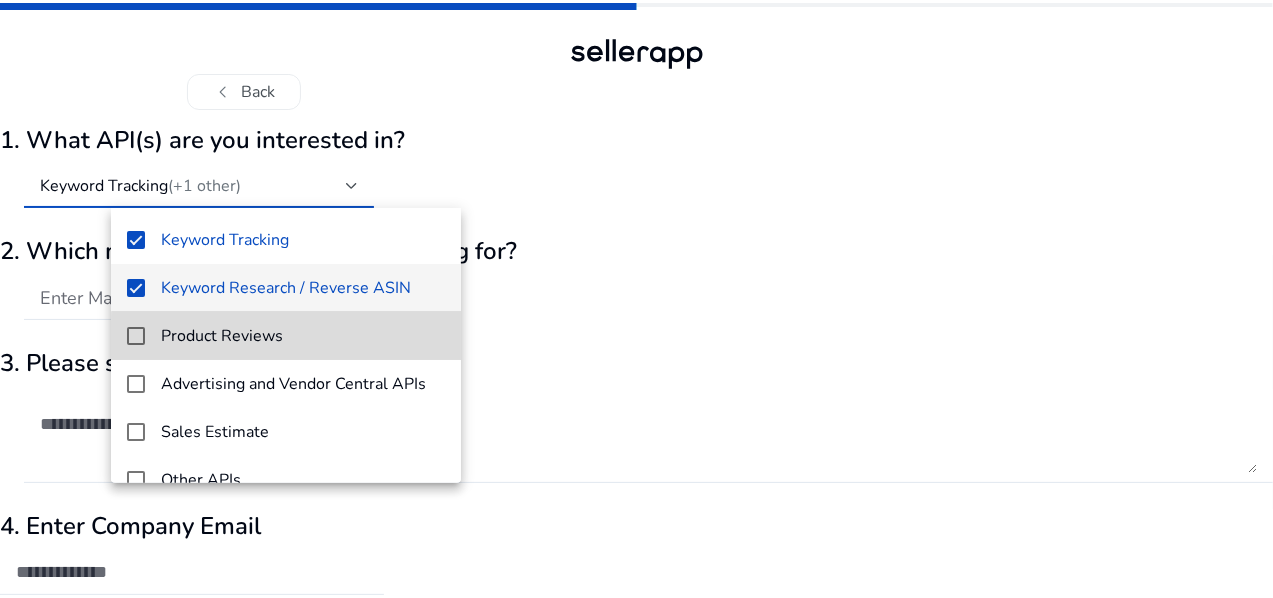 click on "Product Reviews" at bounding box center (286, 336) 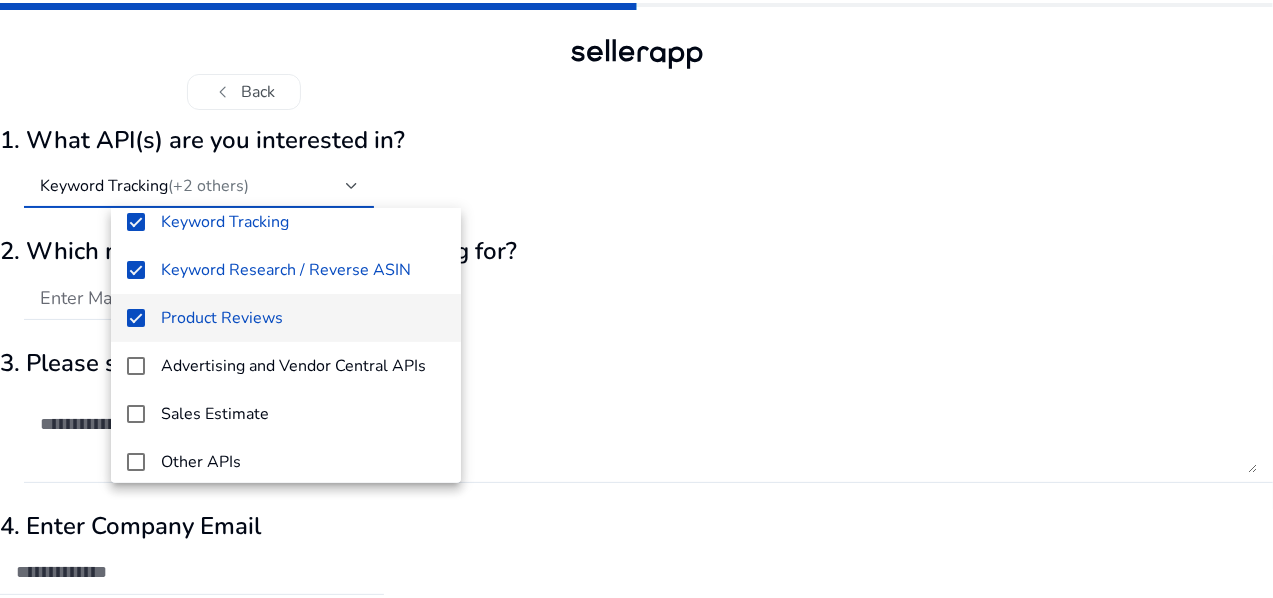 scroll, scrollTop: 28, scrollLeft: 0, axis: vertical 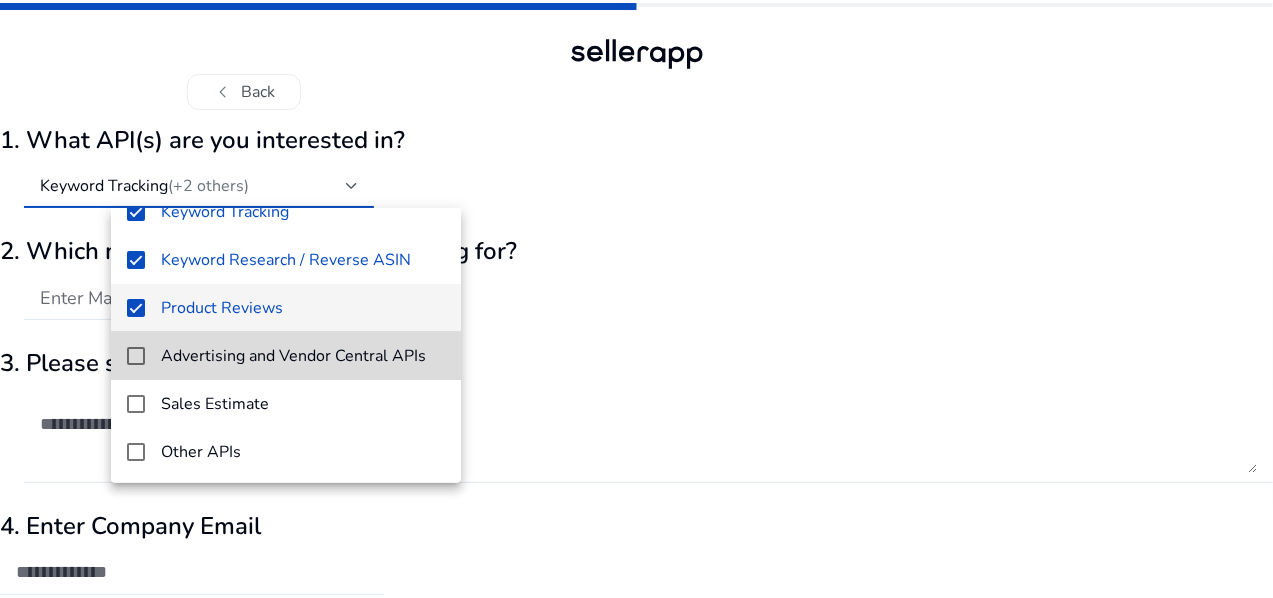 click on "Advertising and Vendor Central APIs" at bounding box center (293, 356) 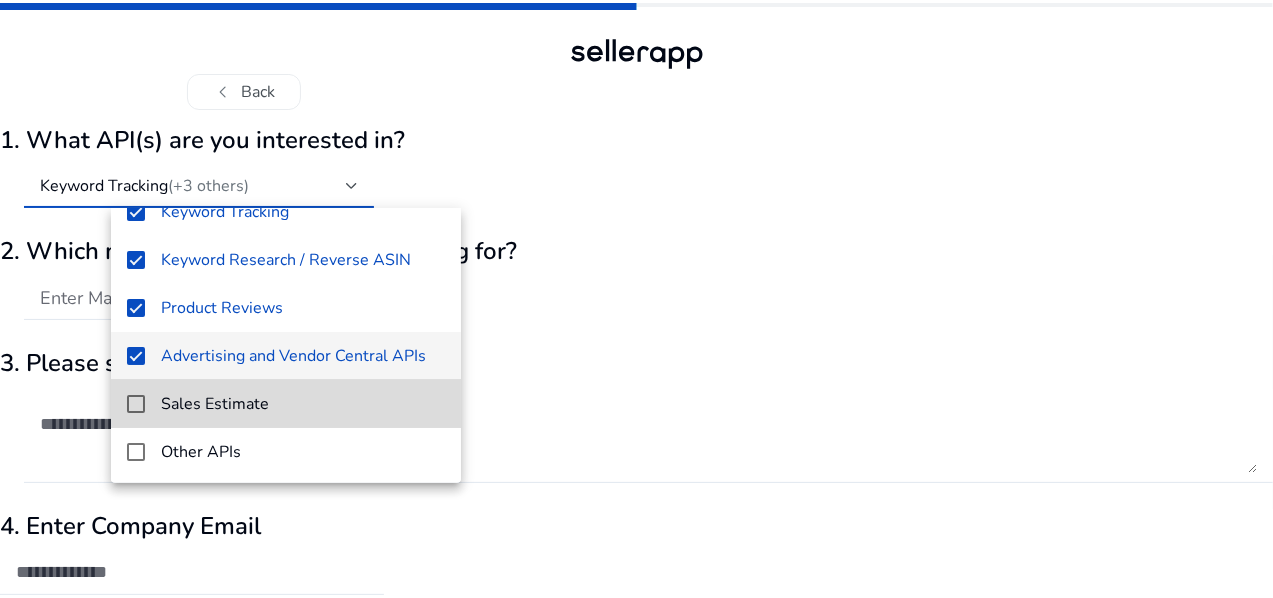 click on "Sales Estimate" at bounding box center [303, 404] 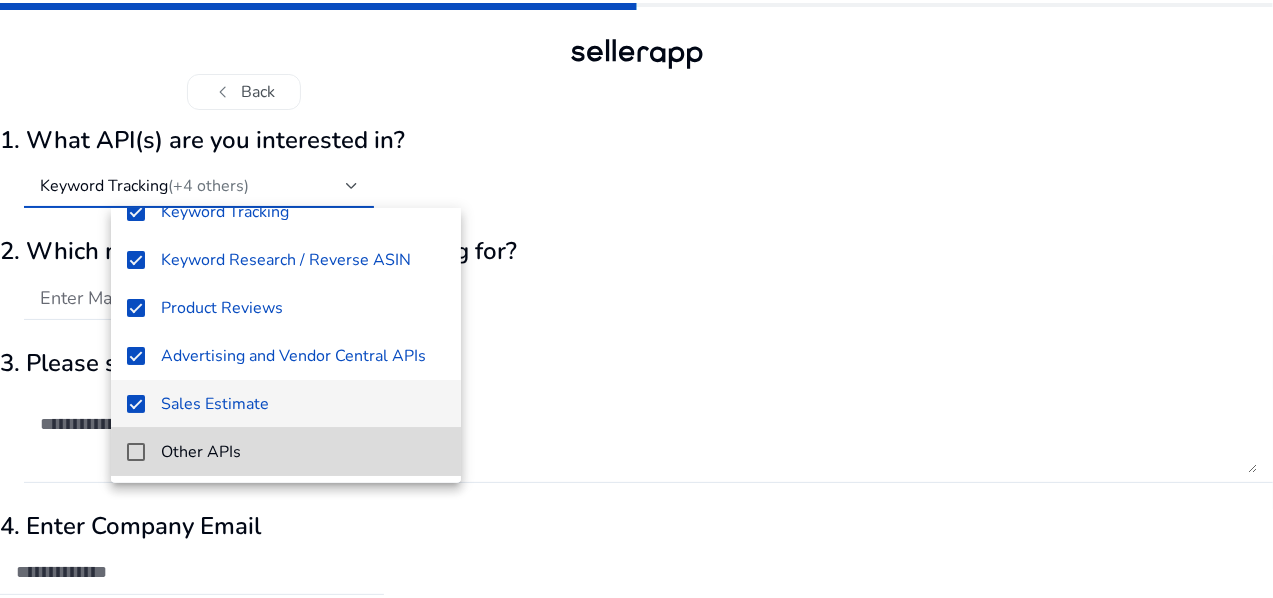 click on "Other APIs" at bounding box center (303, 452) 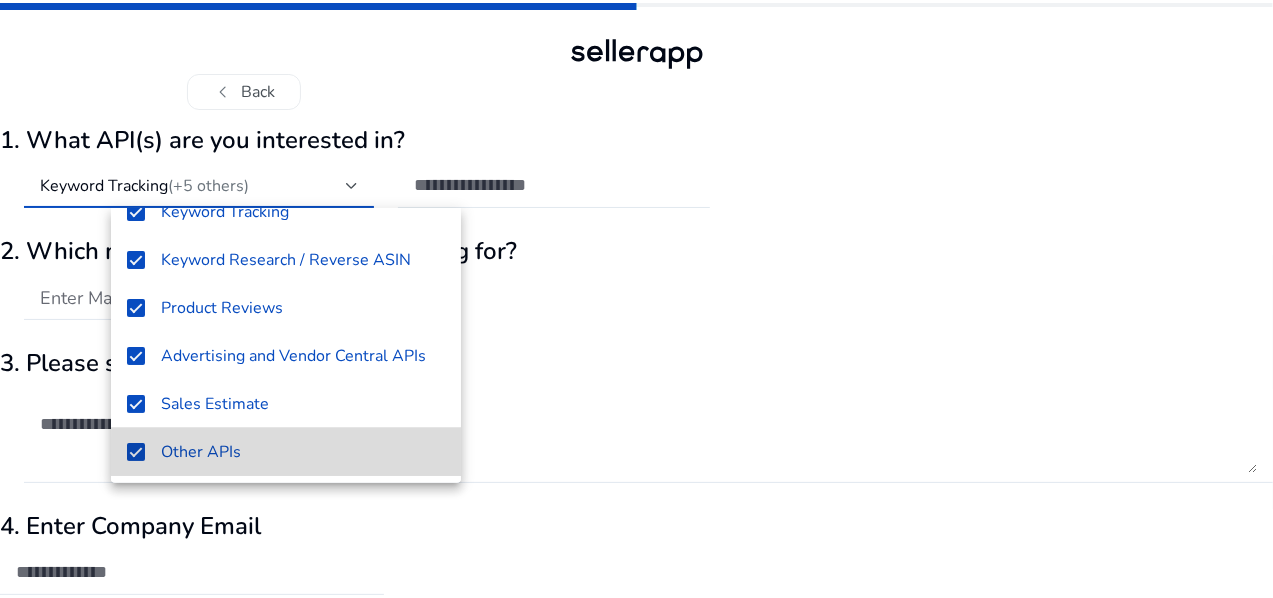 click on "Other APIs" at bounding box center [303, 452] 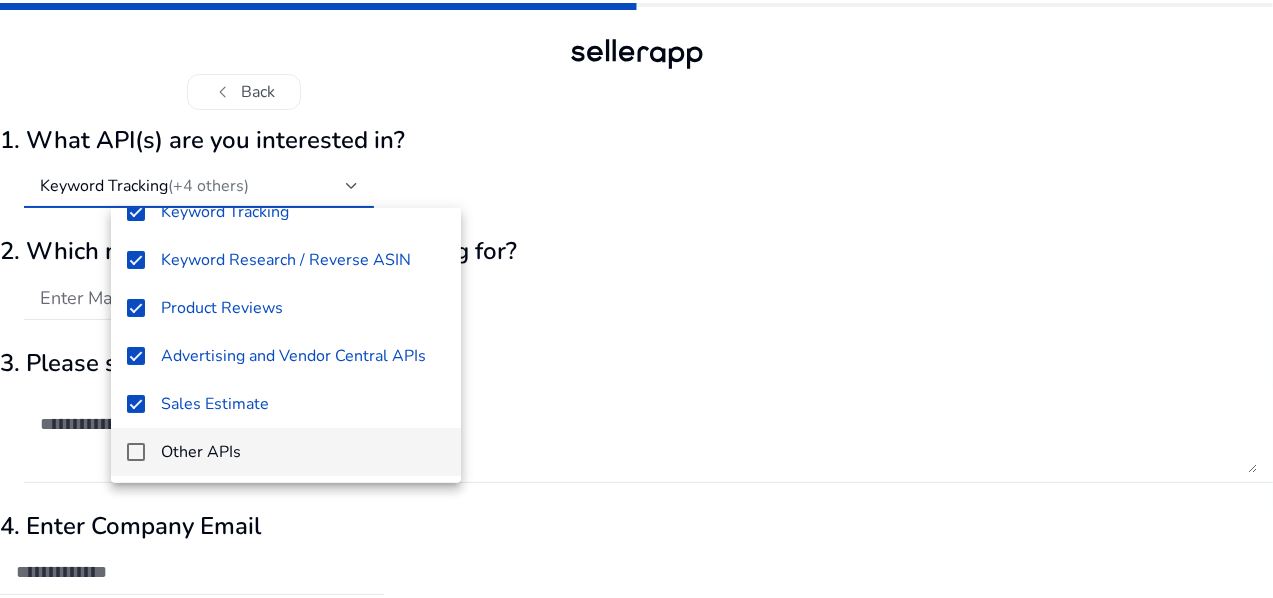 click at bounding box center [636, 299] 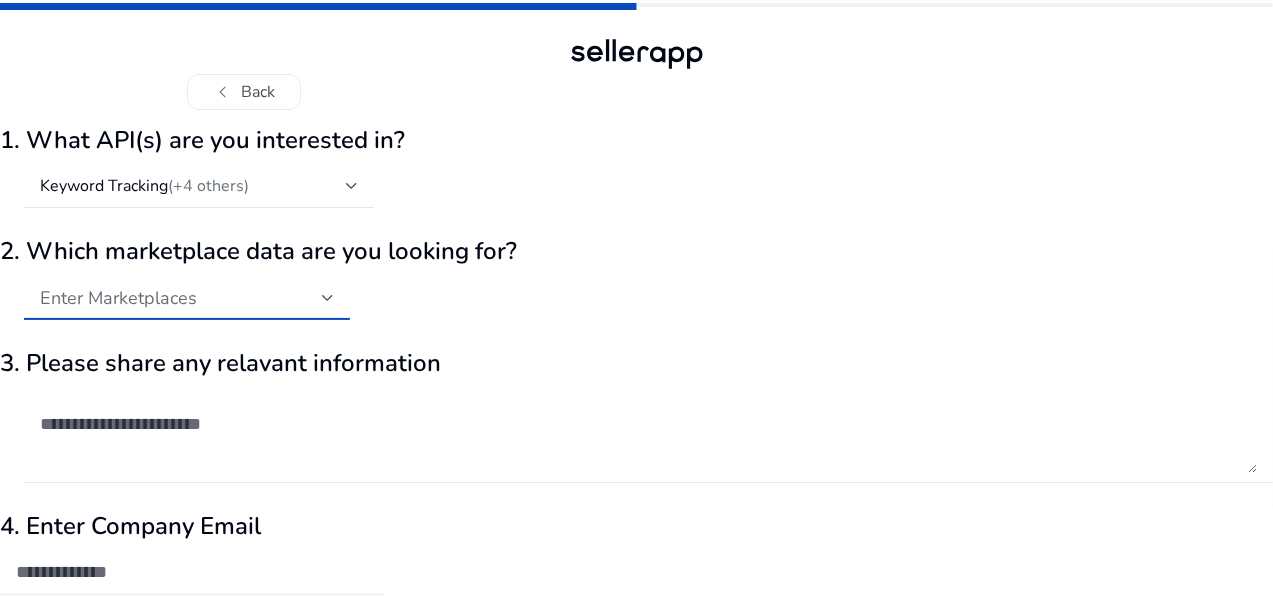 click on "Enter Marketplaces" at bounding box center [181, 298] 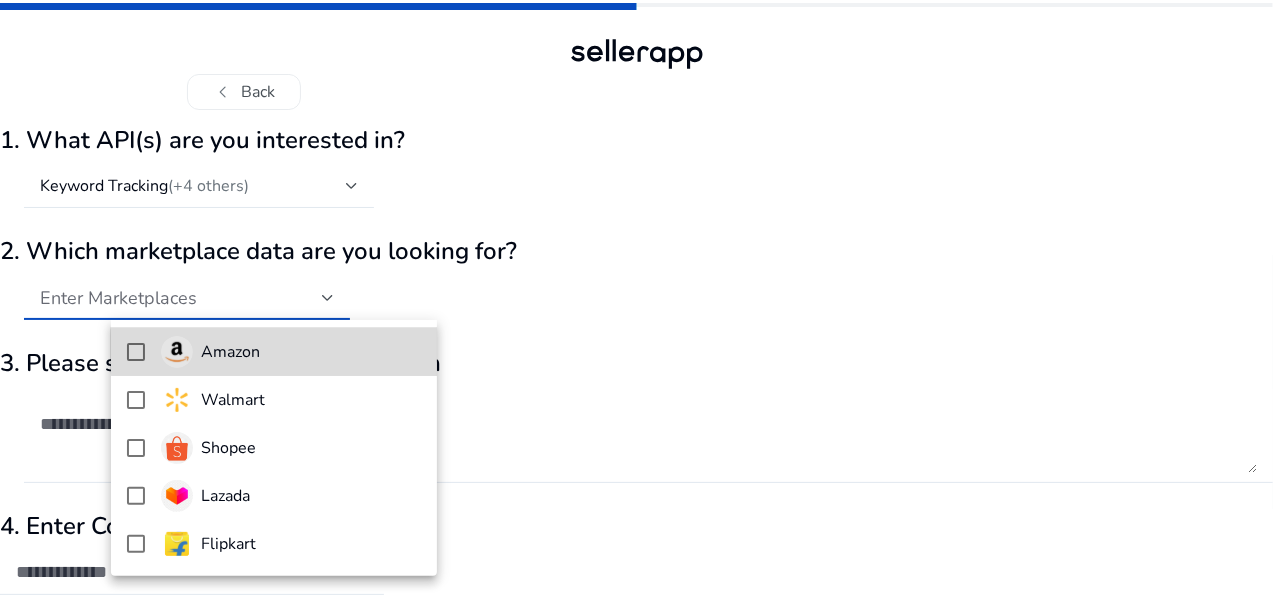 click on "Amazon" at bounding box center (291, 352) 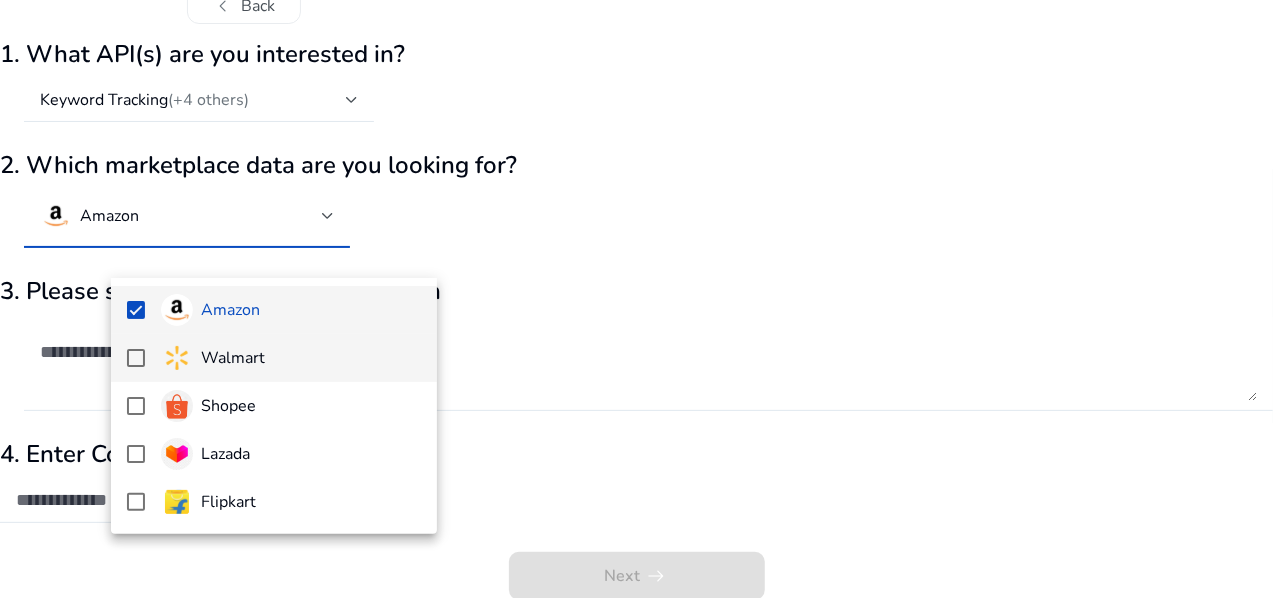 scroll, scrollTop: 89, scrollLeft: 0, axis: vertical 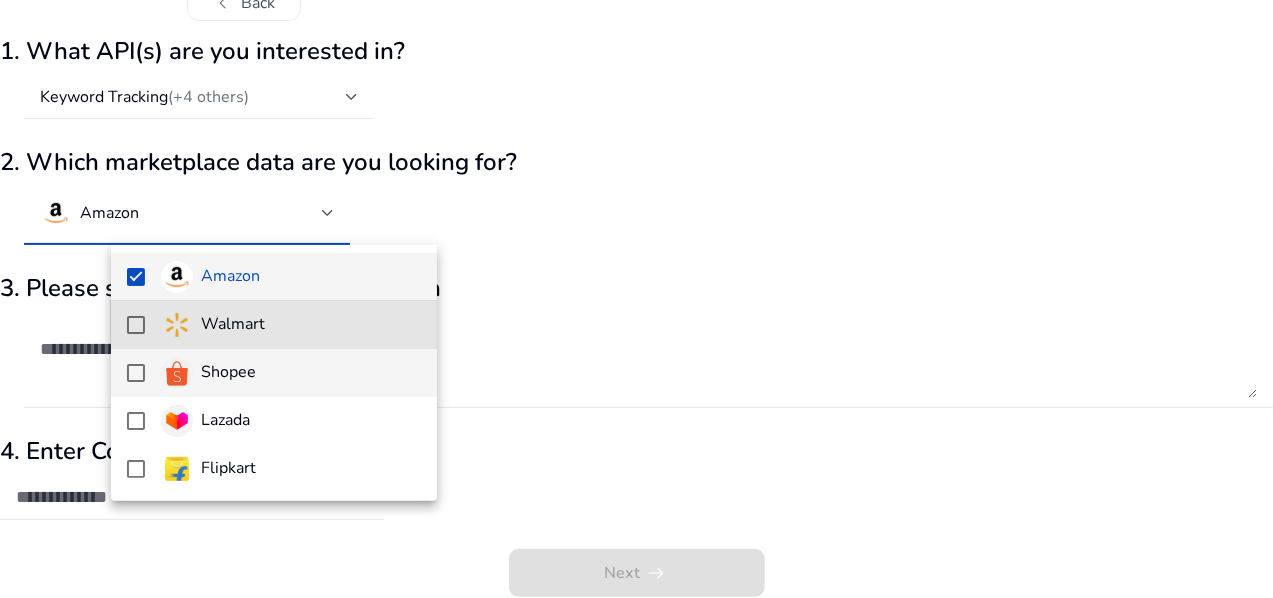 drag, startPoint x: 304, startPoint y: 313, endPoint x: 304, endPoint y: 383, distance: 70 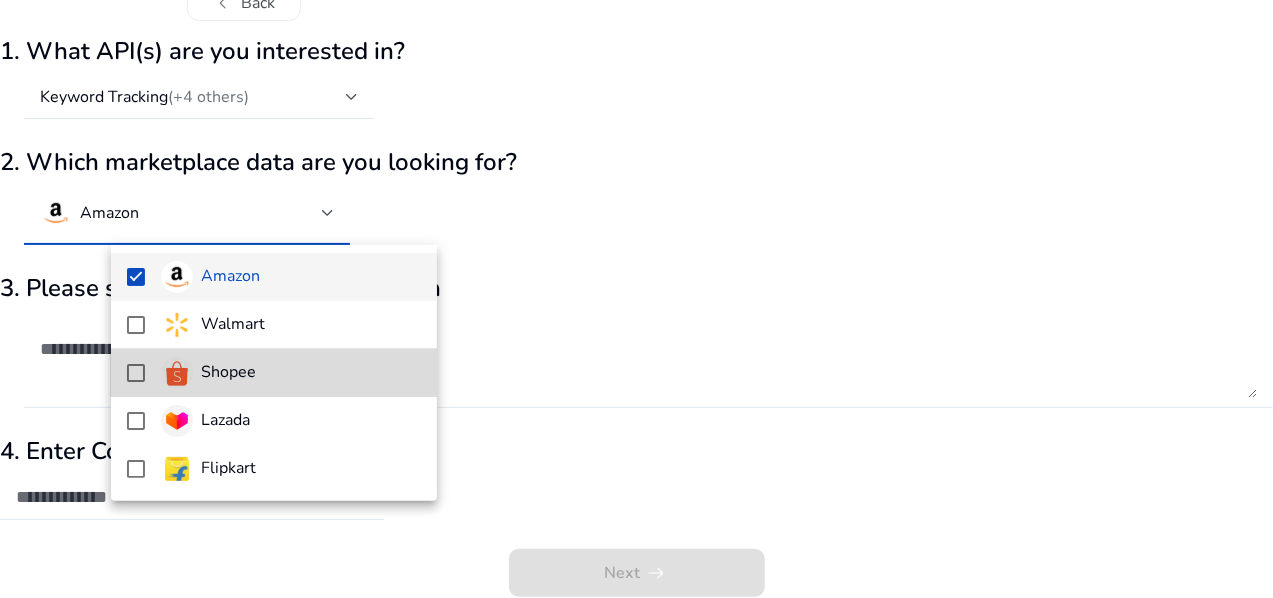 click on "Shopee" at bounding box center [291, 373] 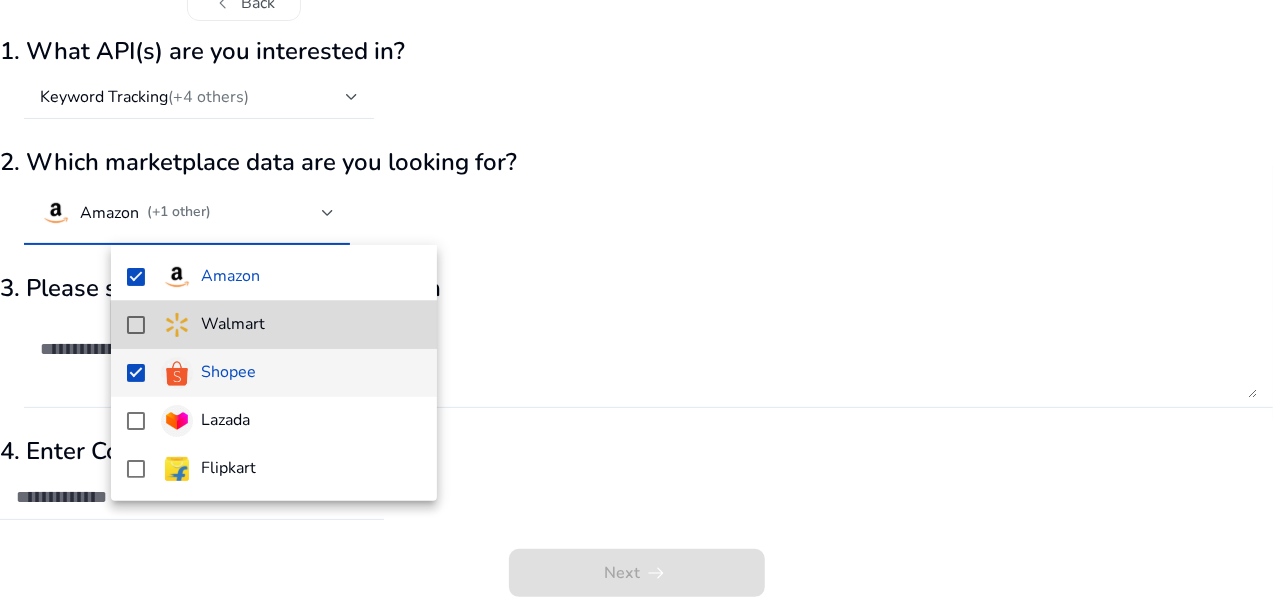 click on "Walmart" at bounding box center [291, 325] 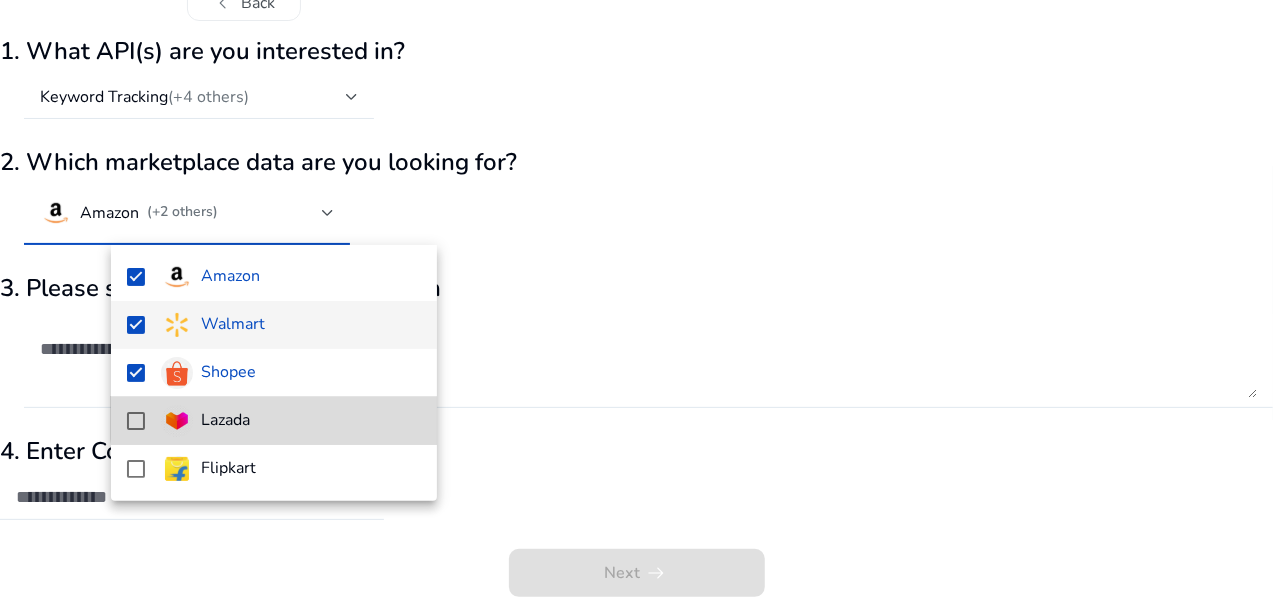 click on "Lazada" at bounding box center (291, 421) 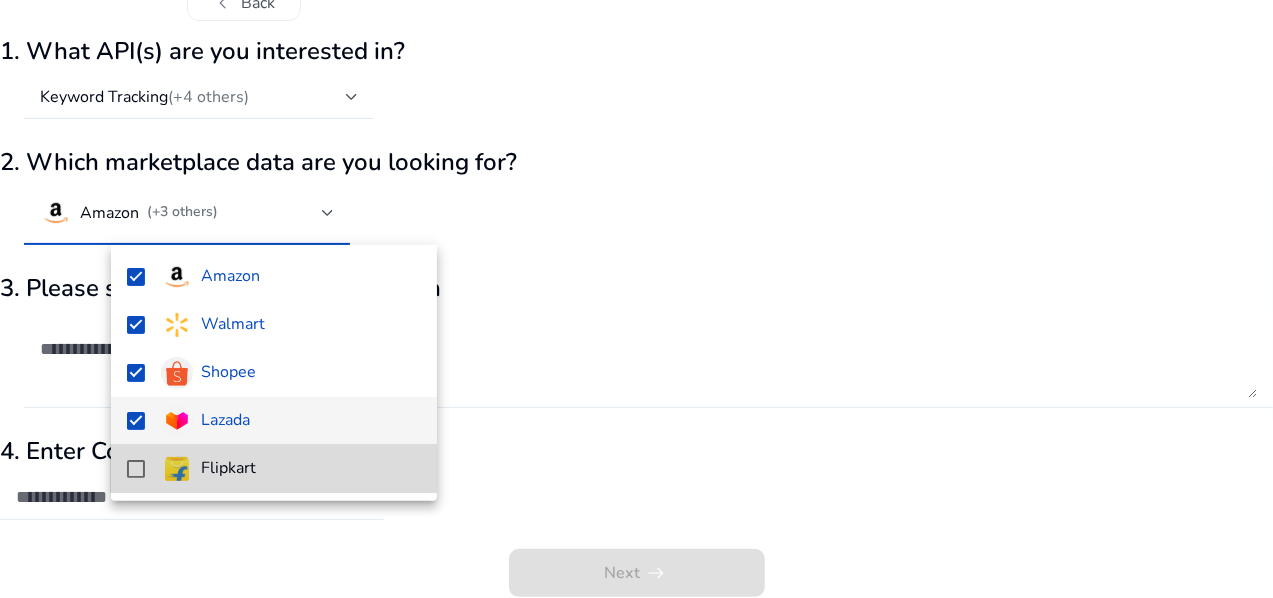click on "Flipkart" at bounding box center [291, 469] 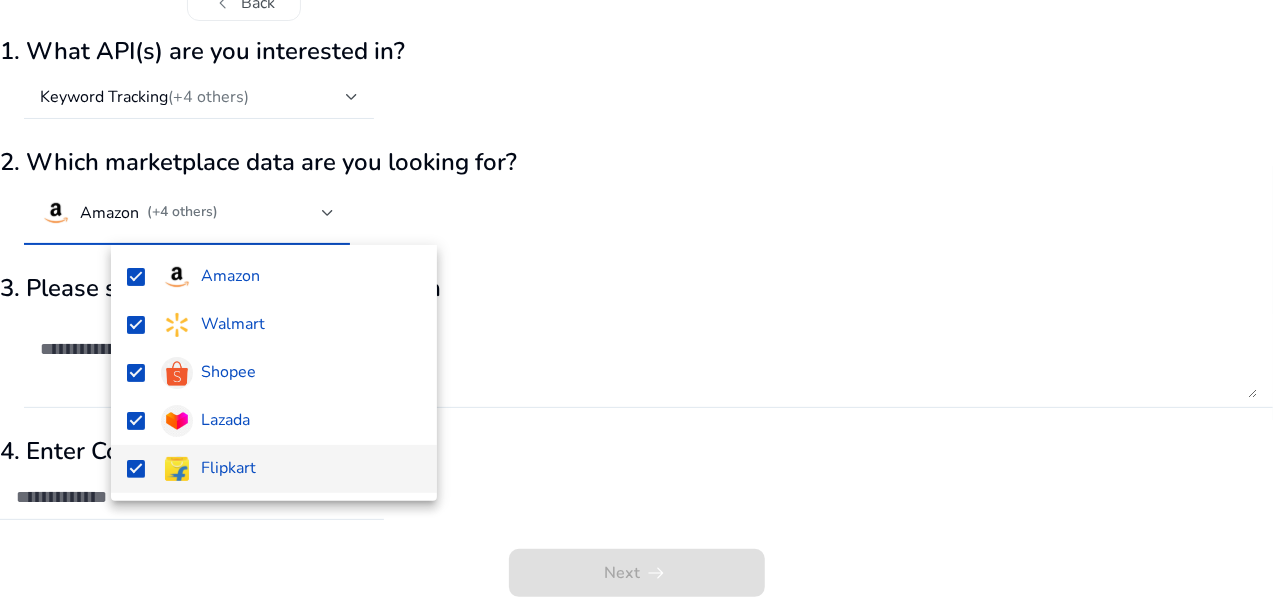 click at bounding box center (636, 299) 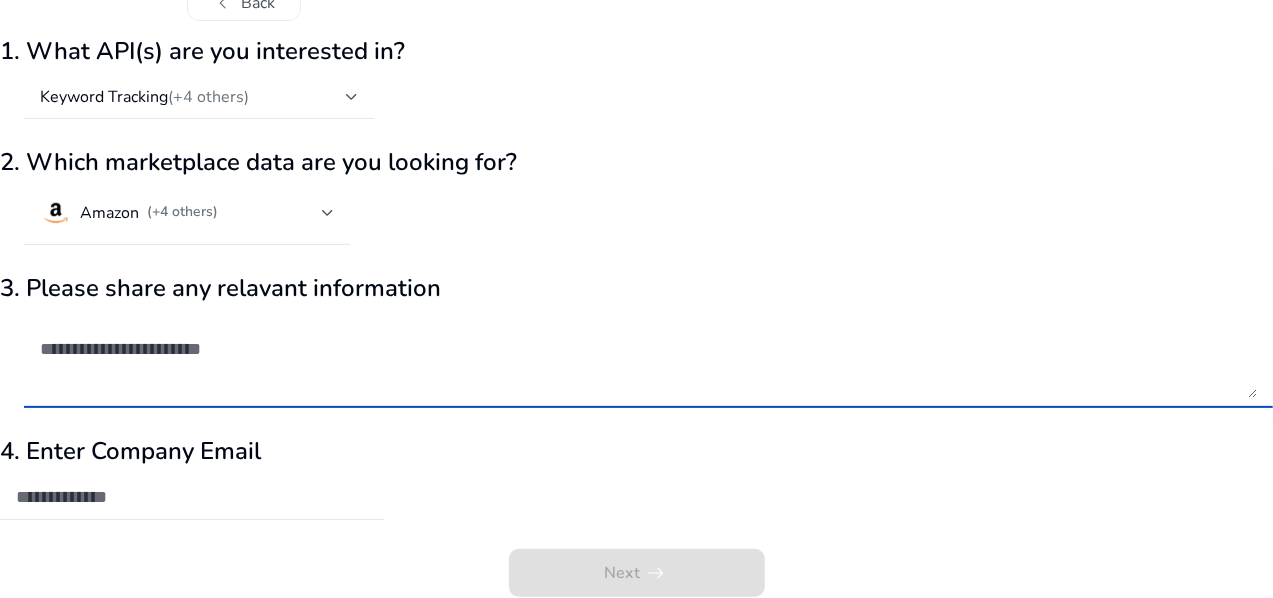 click at bounding box center (648, 360) 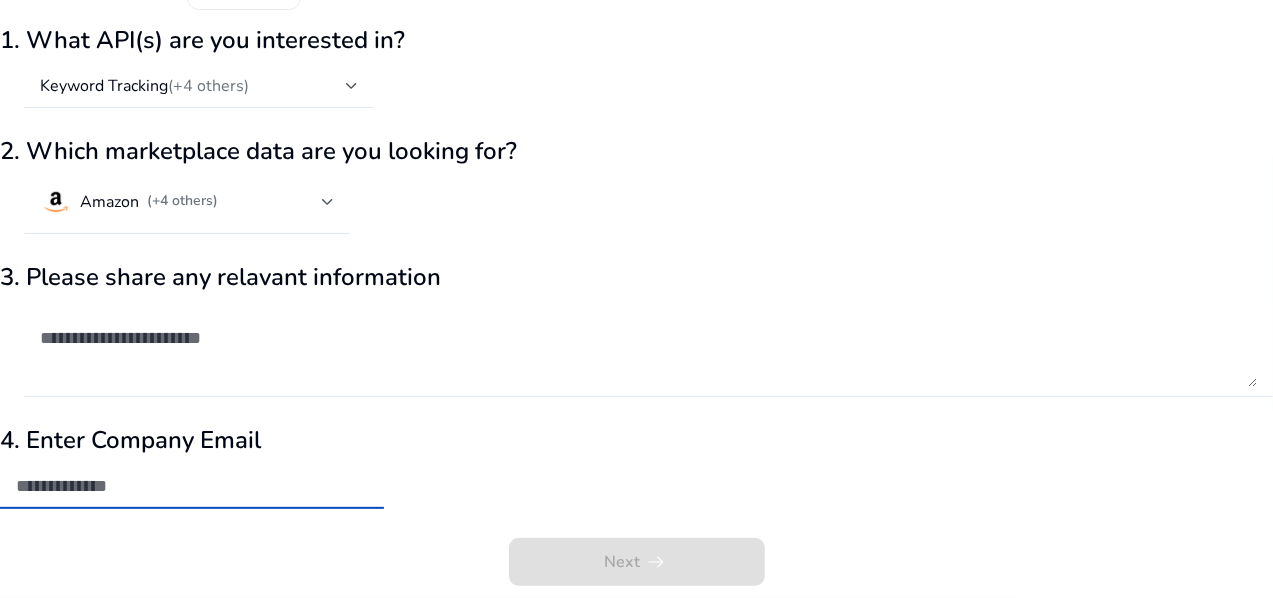 click at bounding box center (192, 486) 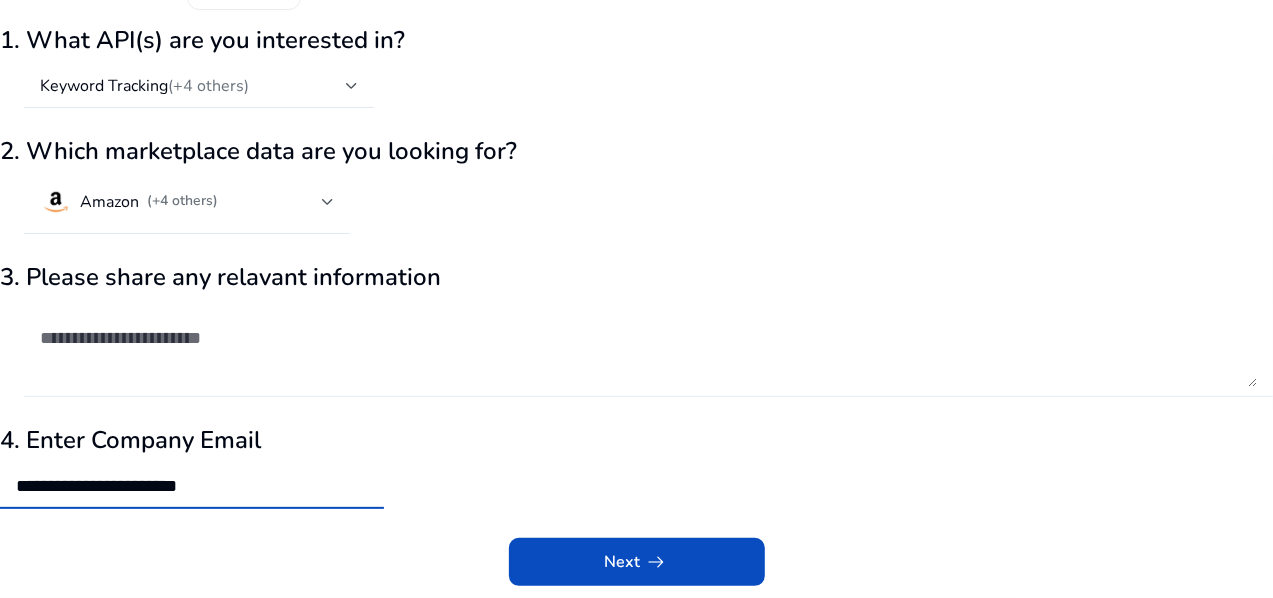 type on "**********" 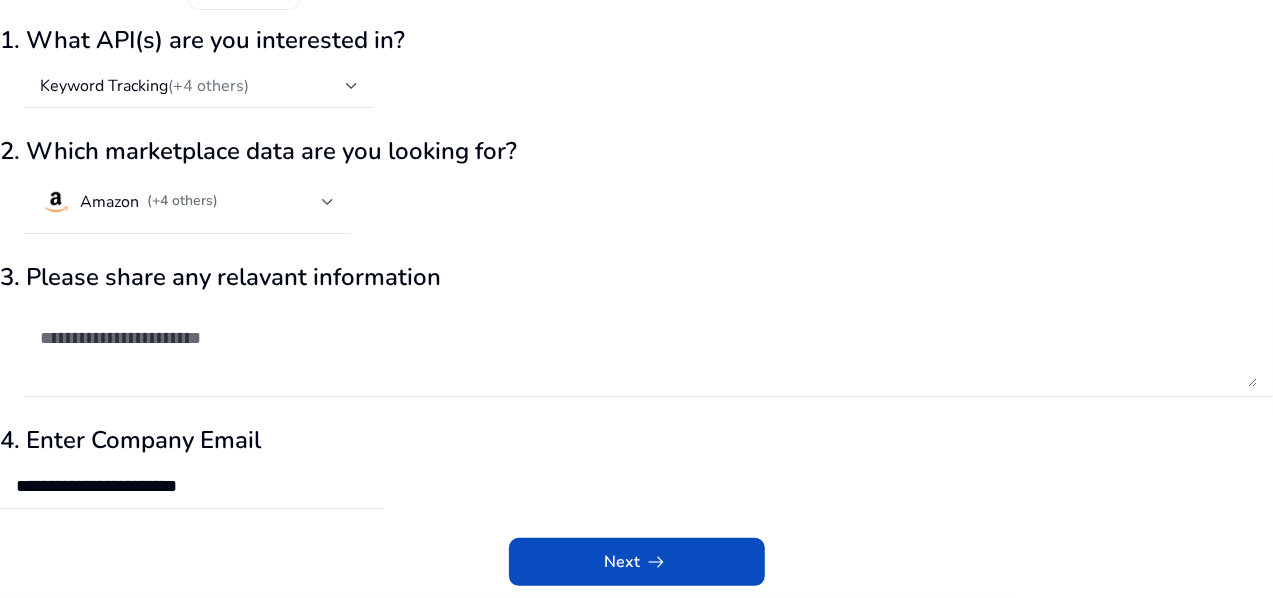 click 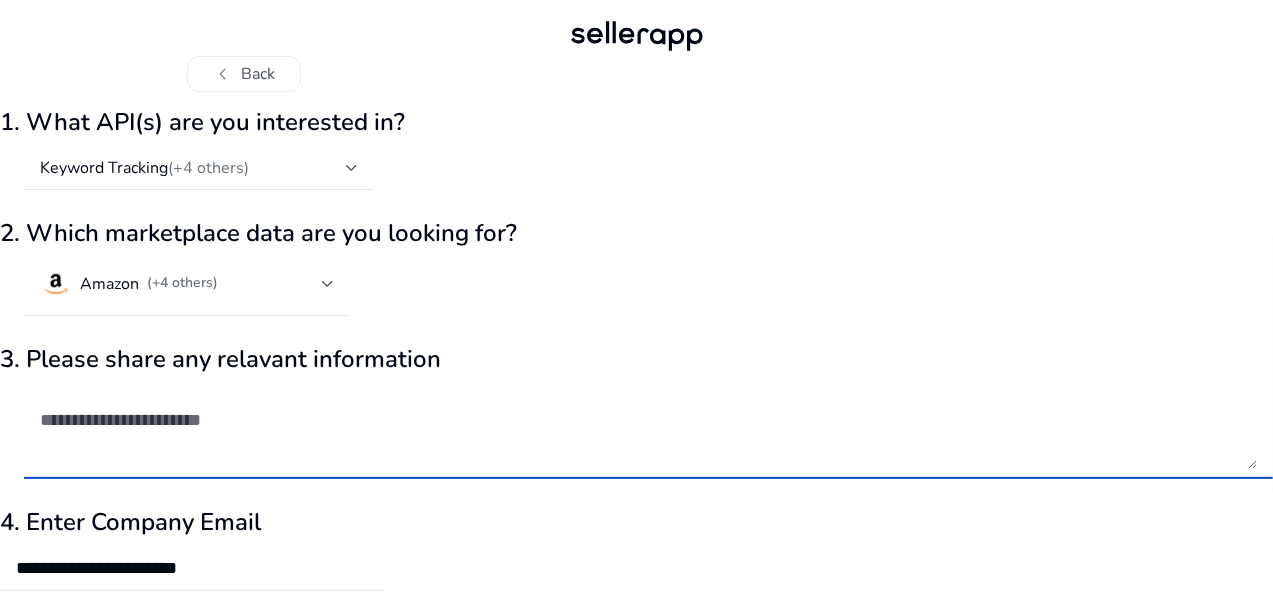 scroll, scrollTop: 16, scrollLeft: 0, axis: vertical 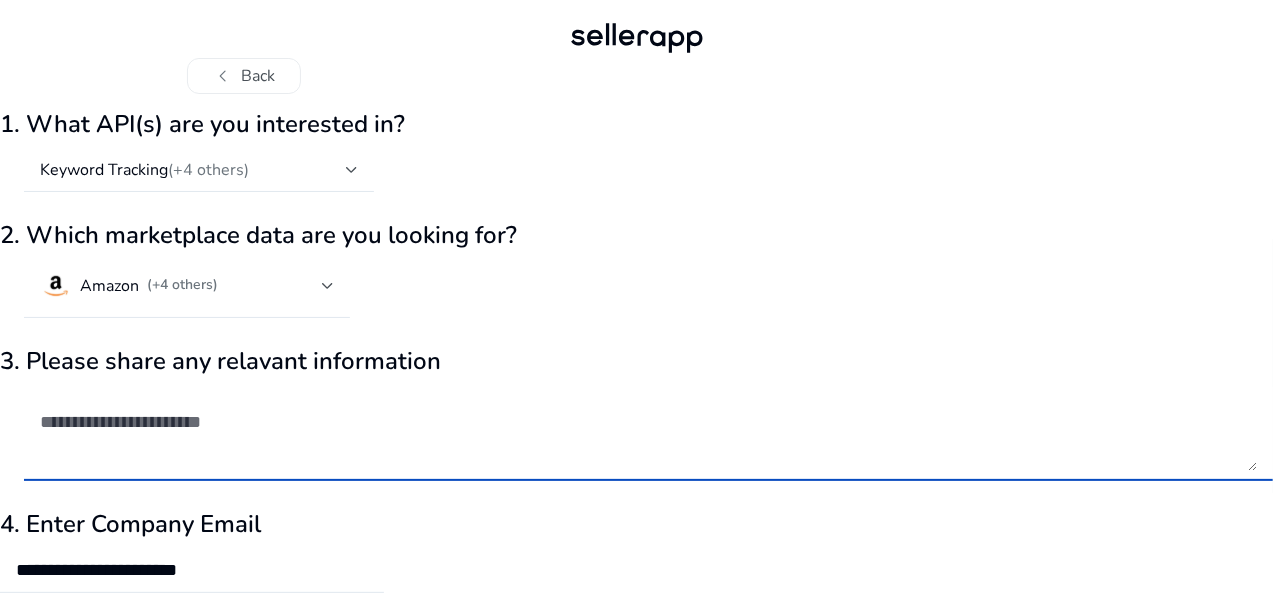 type on "*" 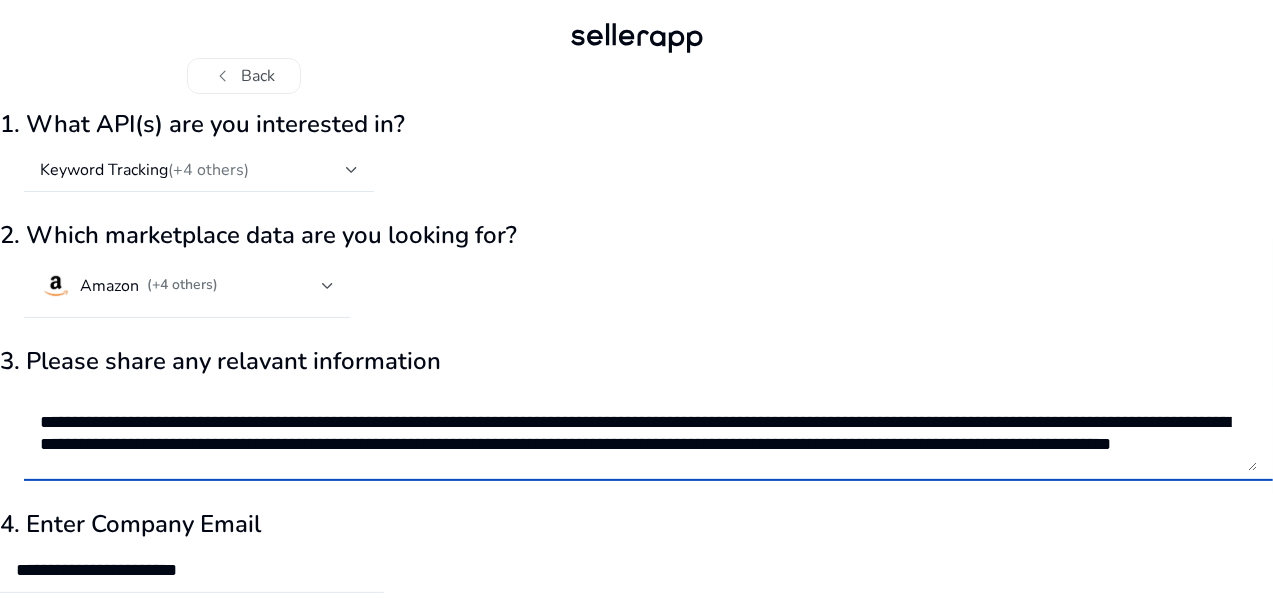 scroll, scrollTop: 183, scrollLeft: 0, axis: vertical 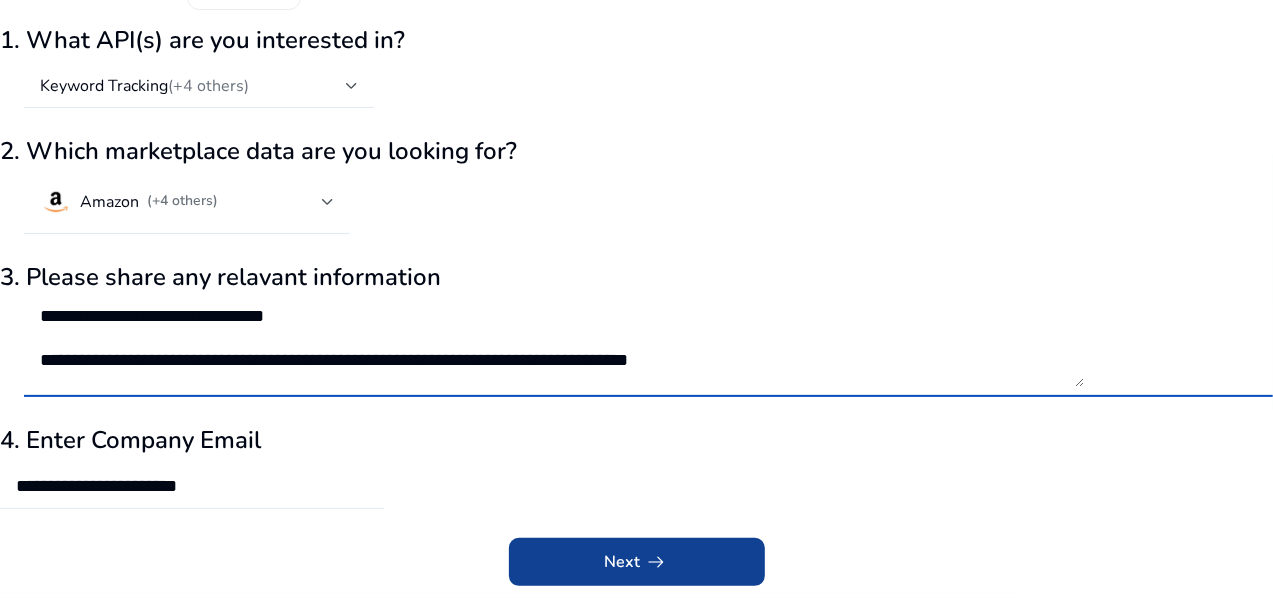 type on "**********" 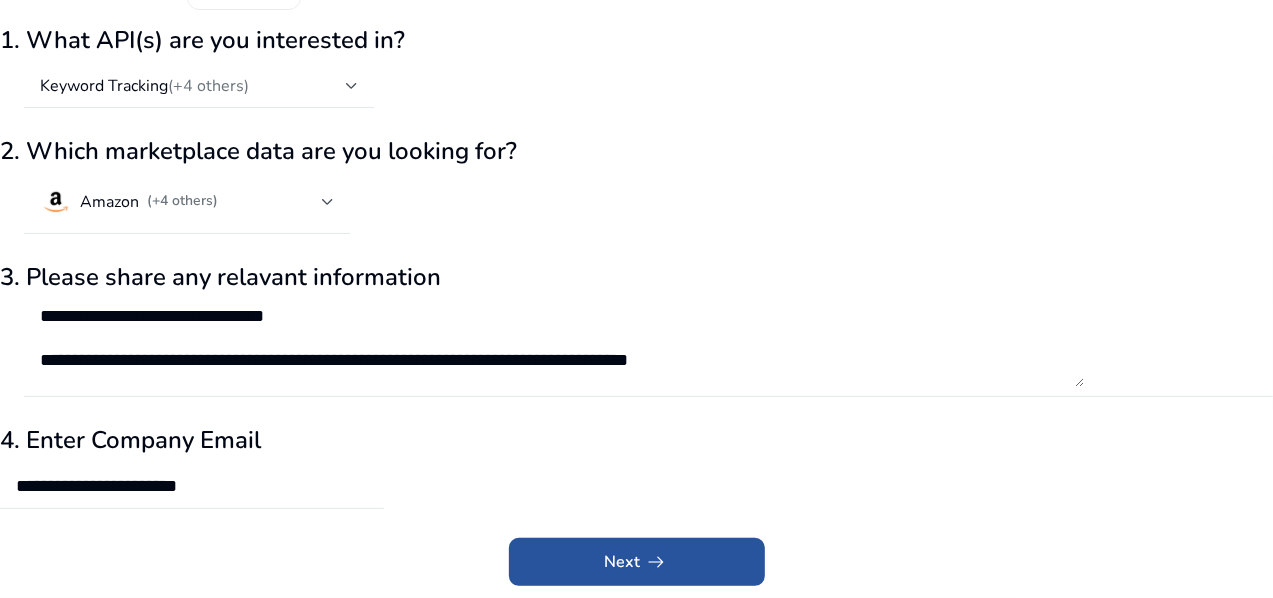 click on "arrow_right_alt" 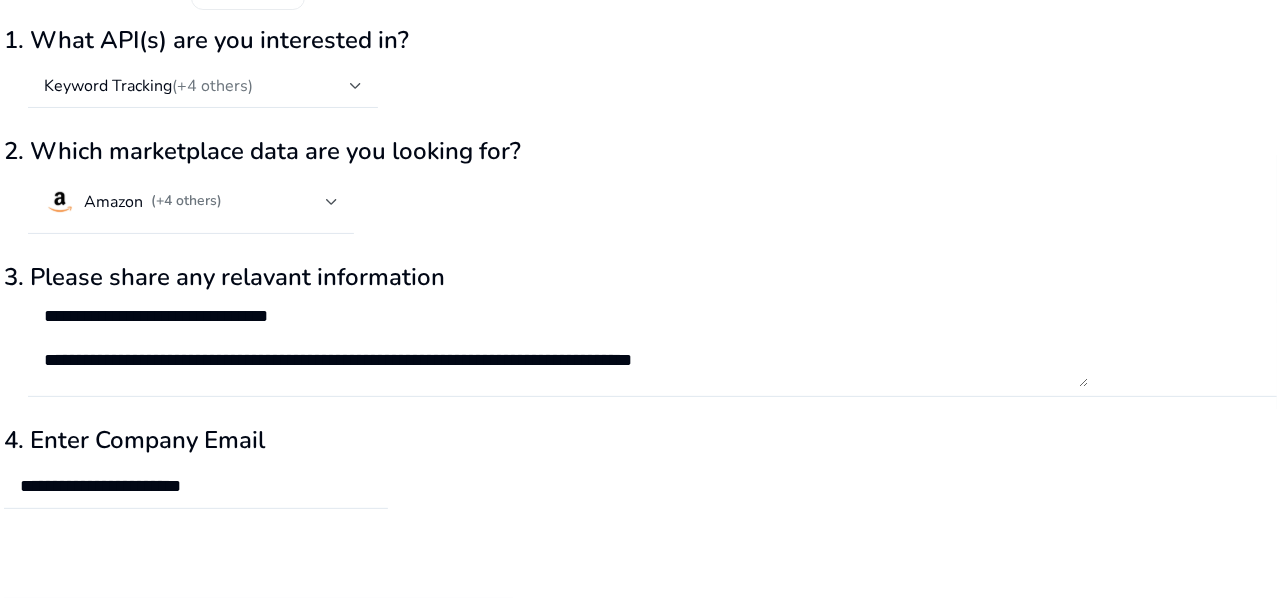 scroll, scrollTop: 0, scrollLeft: 0, axis: both 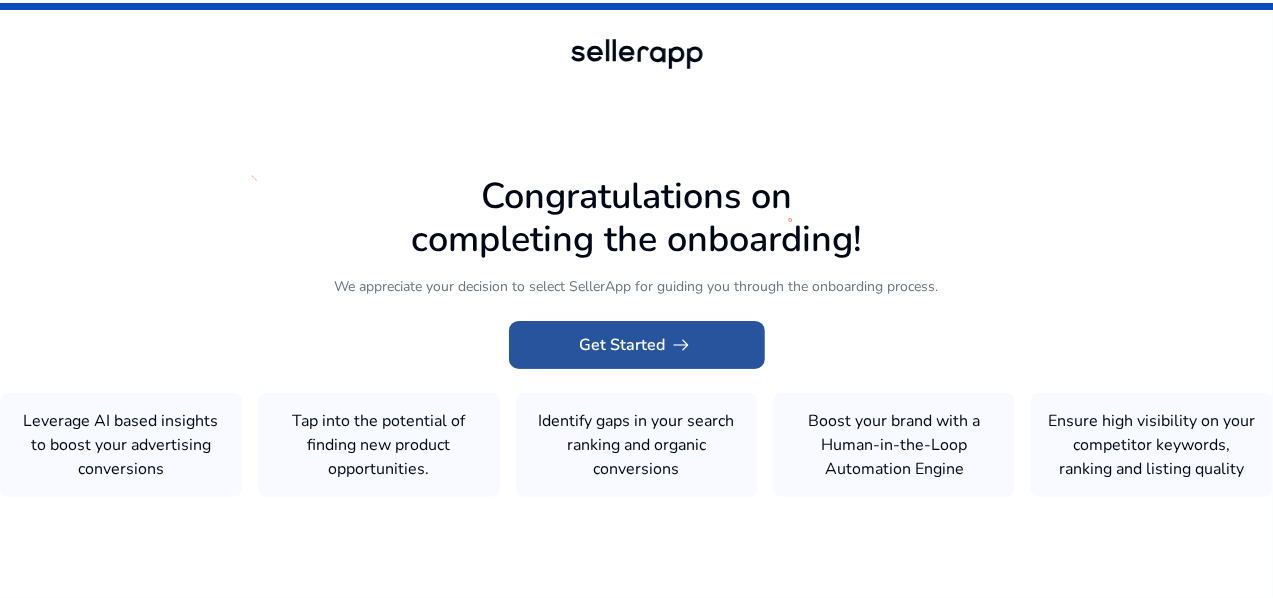 click 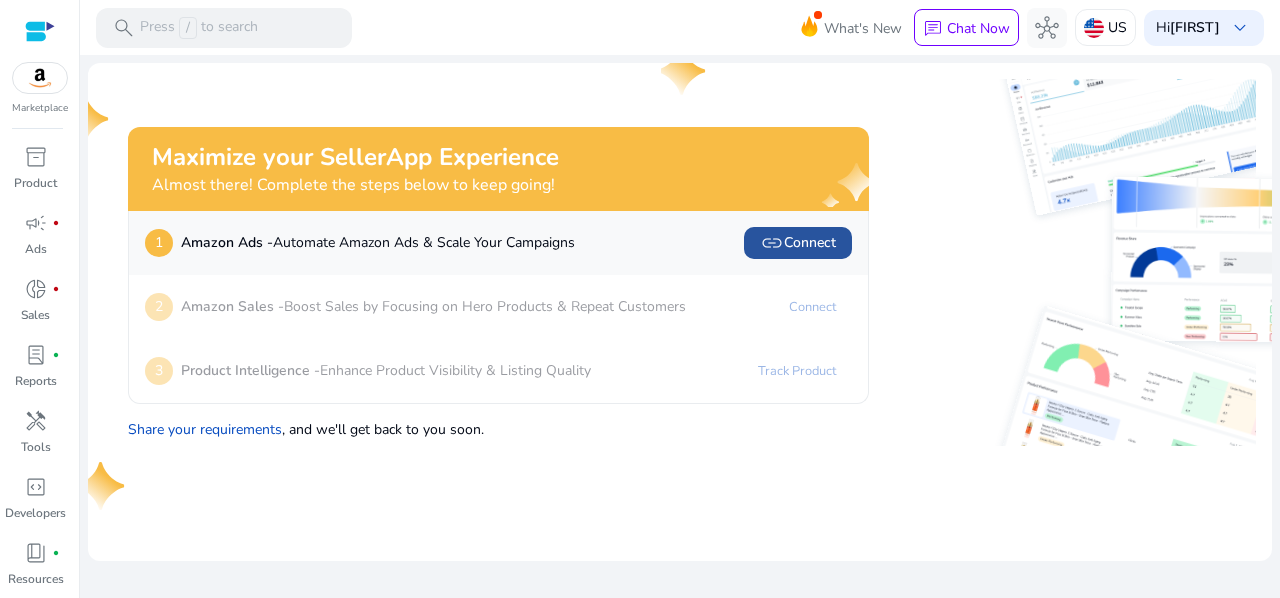 click on "link   Connect" 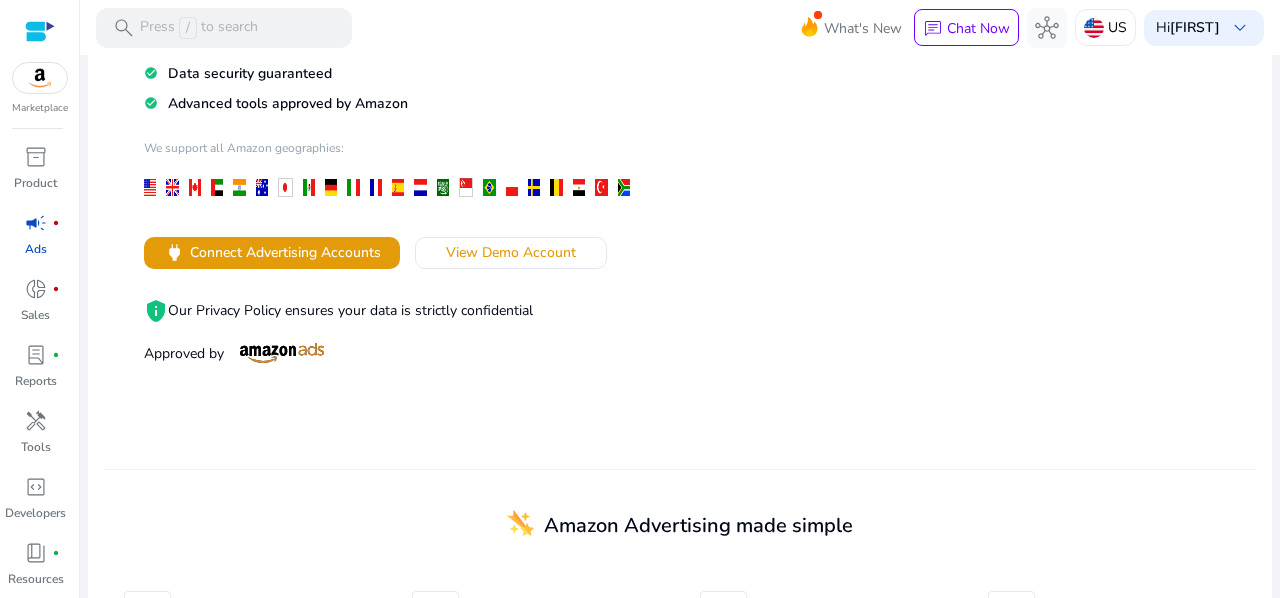 scroll, scrollTop: 288, scrollLeft: 0, axis: vertical 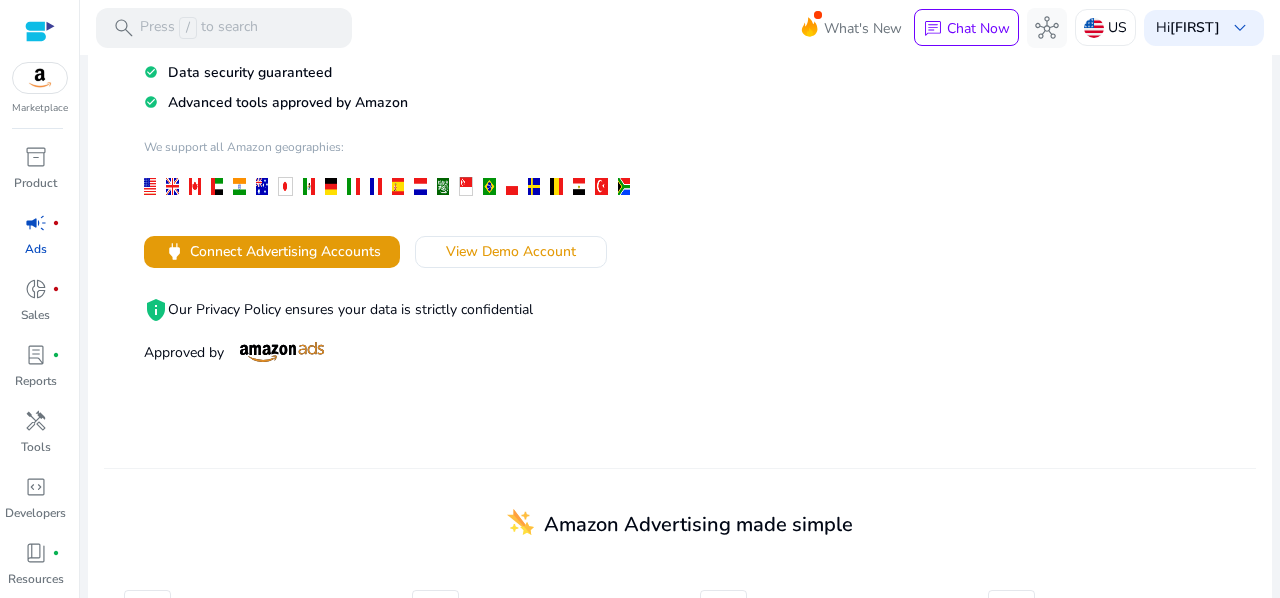 drag, startPoint x: 440, startPoint y: 397, endPoint x: 356, endPoint y: 407, distance: 84.59315 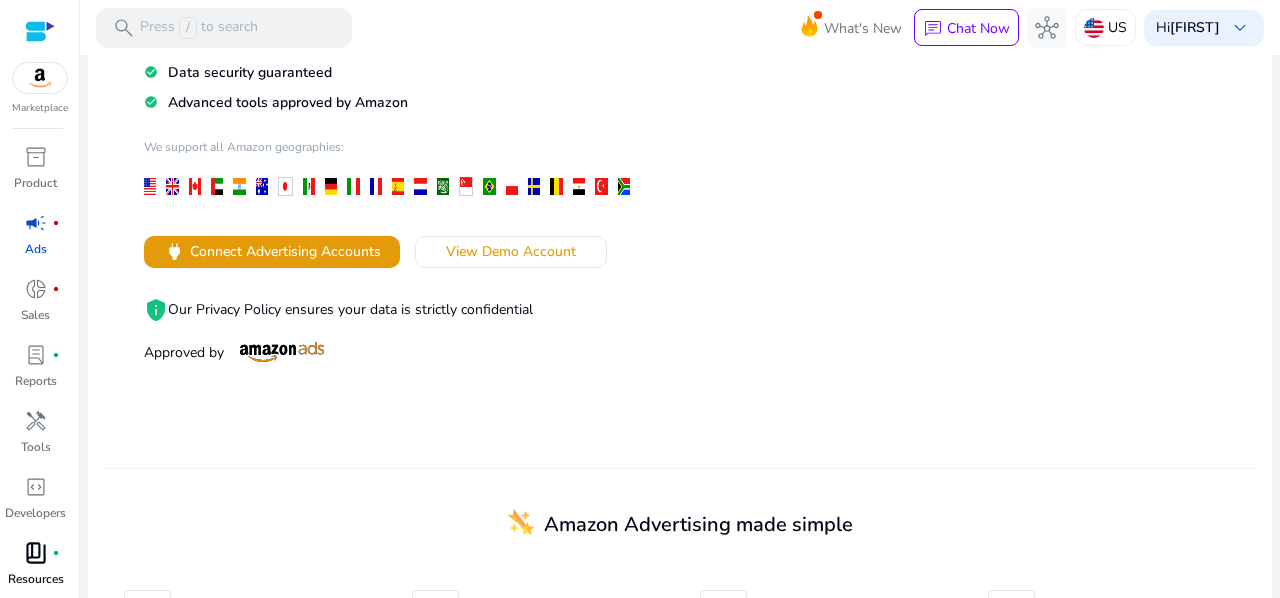 click on "book_4" at bounding box center (36, 553) 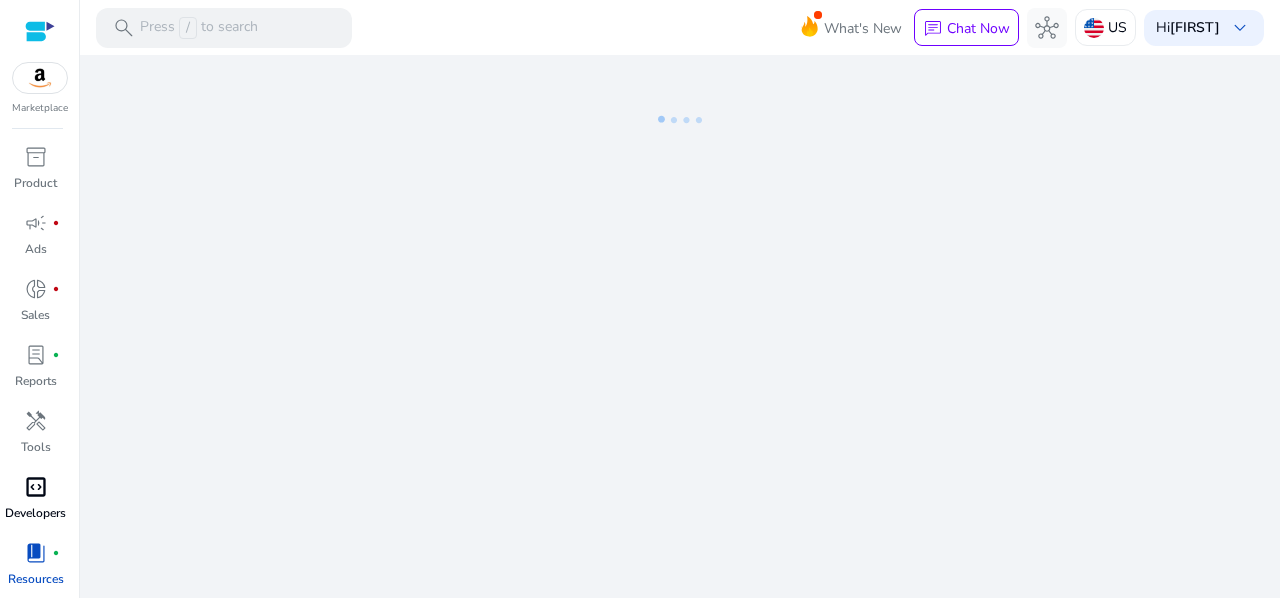 scroll, scrollTop: 0, scrollLeft: 0, axis: both 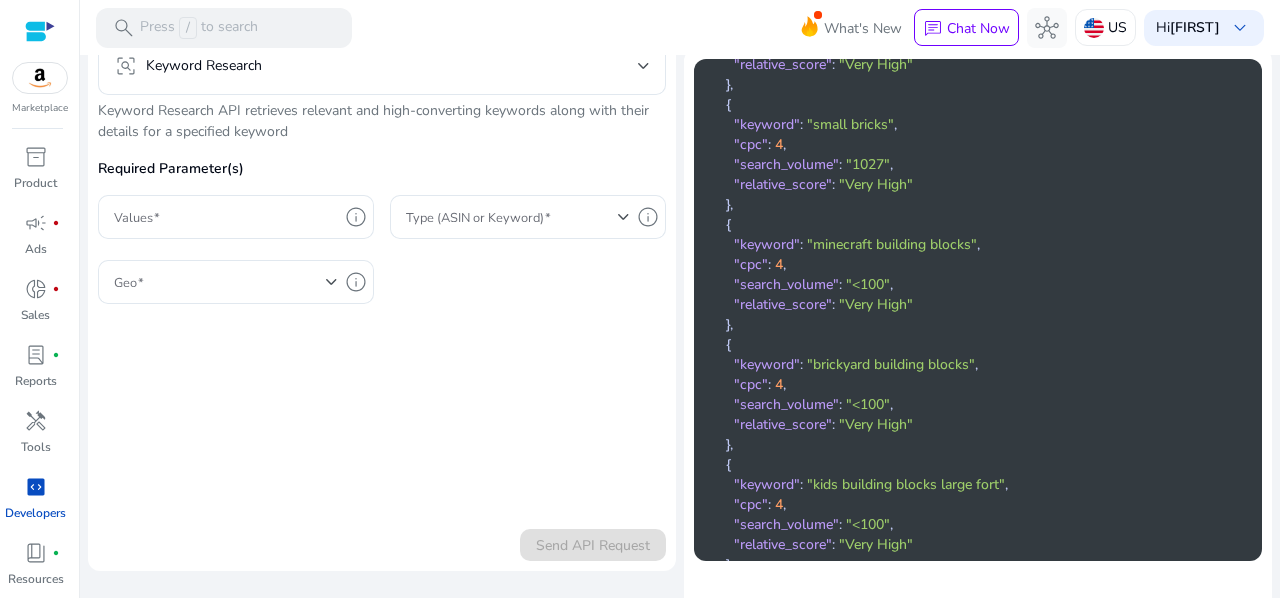 click on "Input API frame_inspect Keyword Research Keyword Research API retrieves relevant and high-converting keywords along with their details for a specified keyword Required Parameter(s) Values info Type (ASIN or Keyword) info Geo info Send API Request" 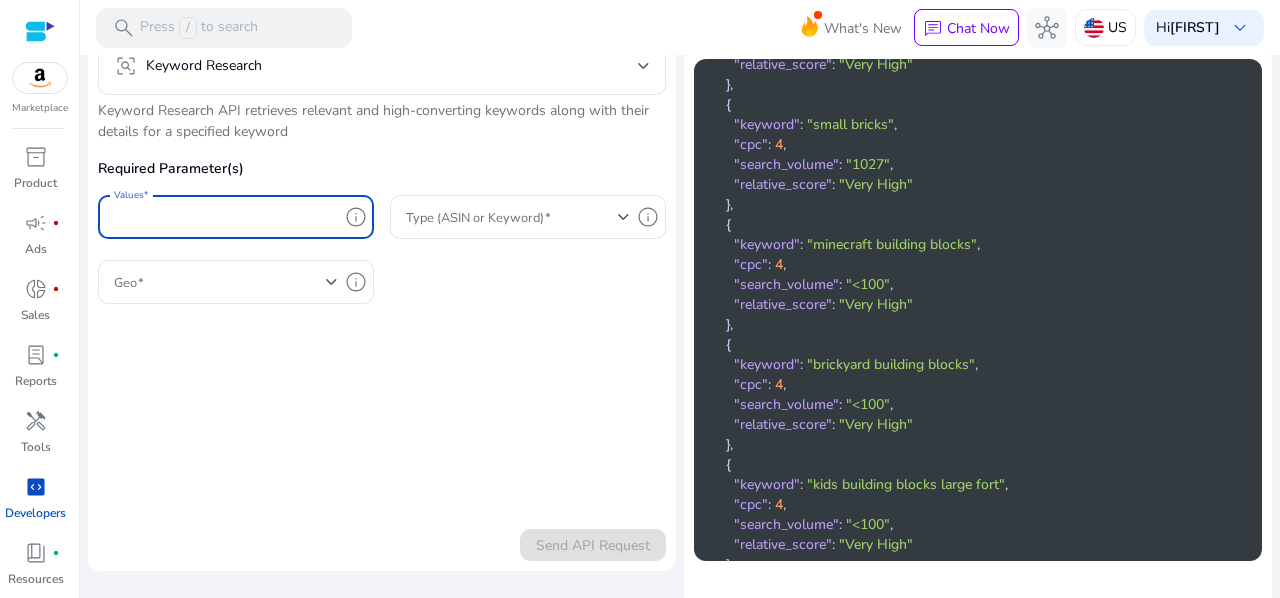 click on "Values" at bounding box center (226, 217) 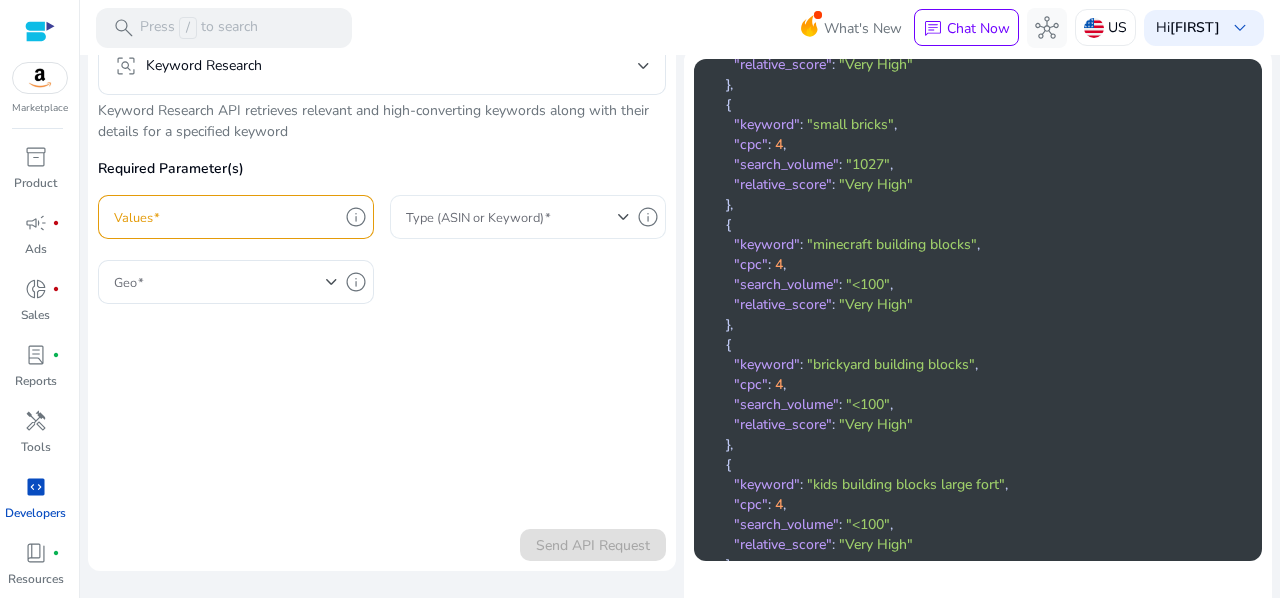 click 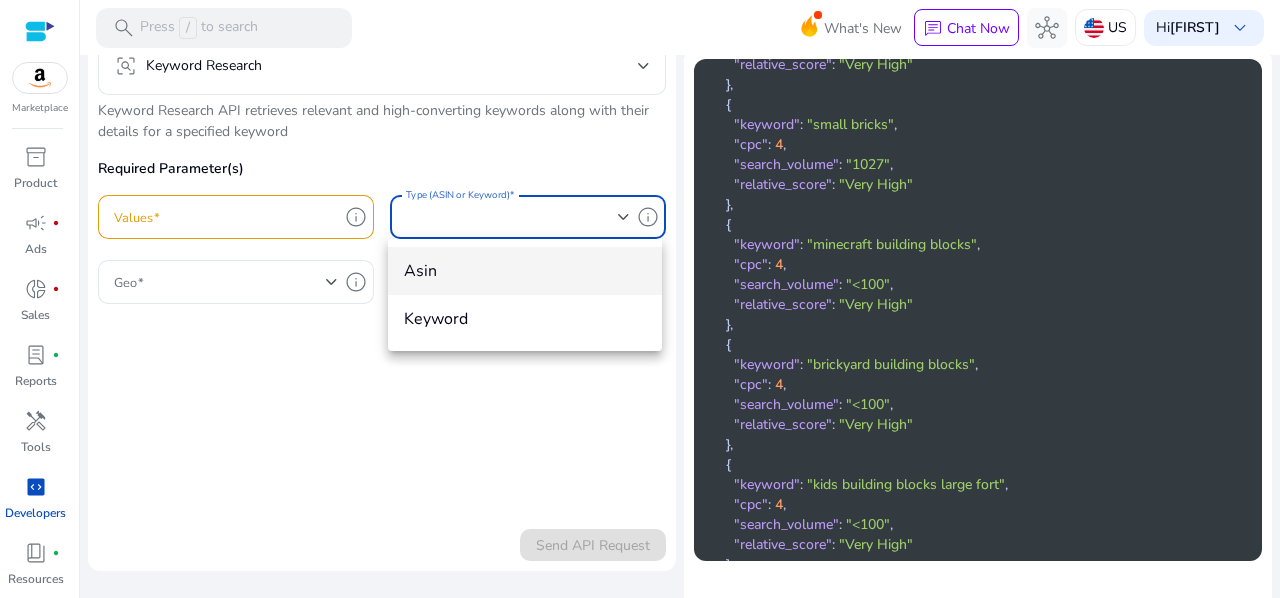 click at bounding box center (640, 299) 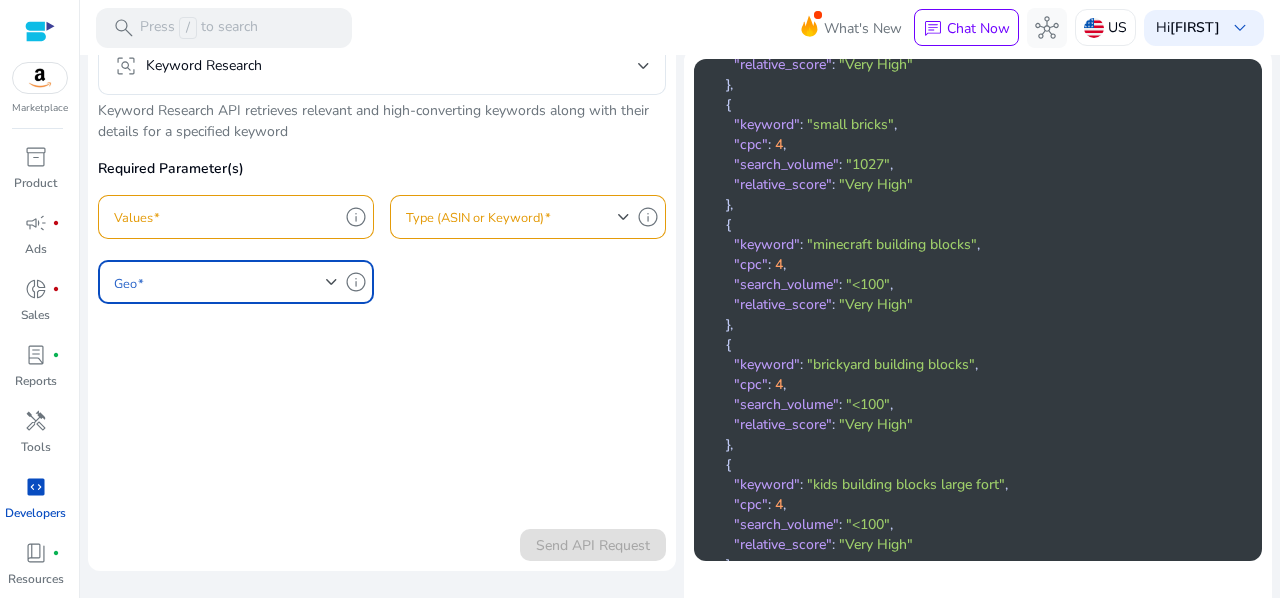 click at bounding box center [220, 282] 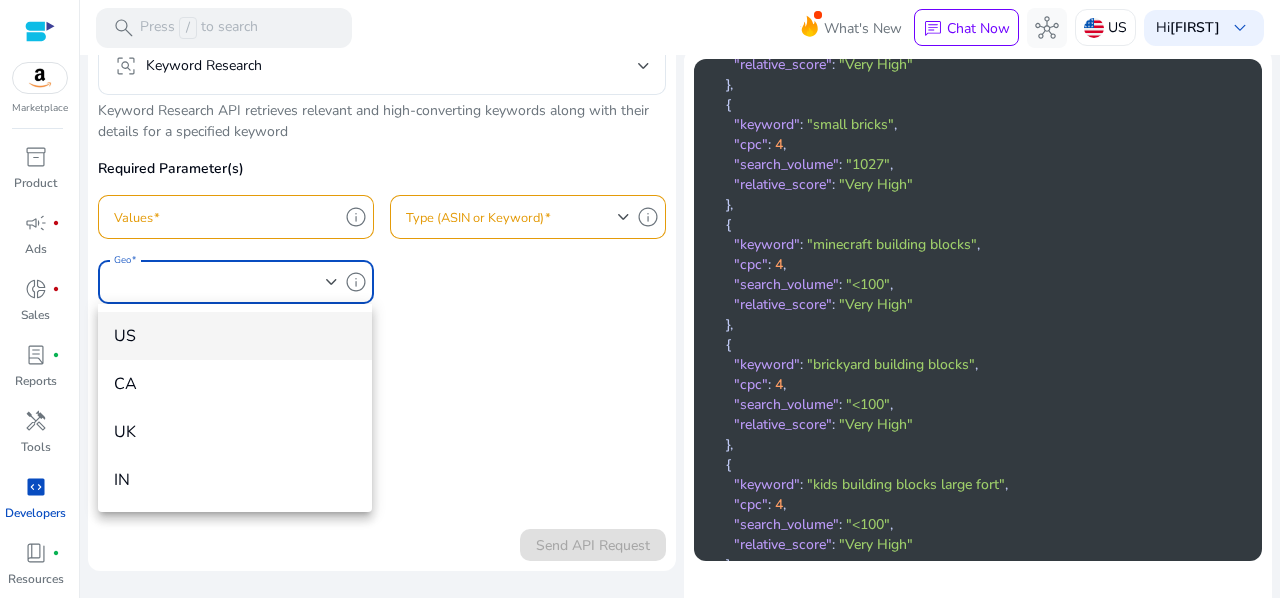 click at bounding box center (640, 299) 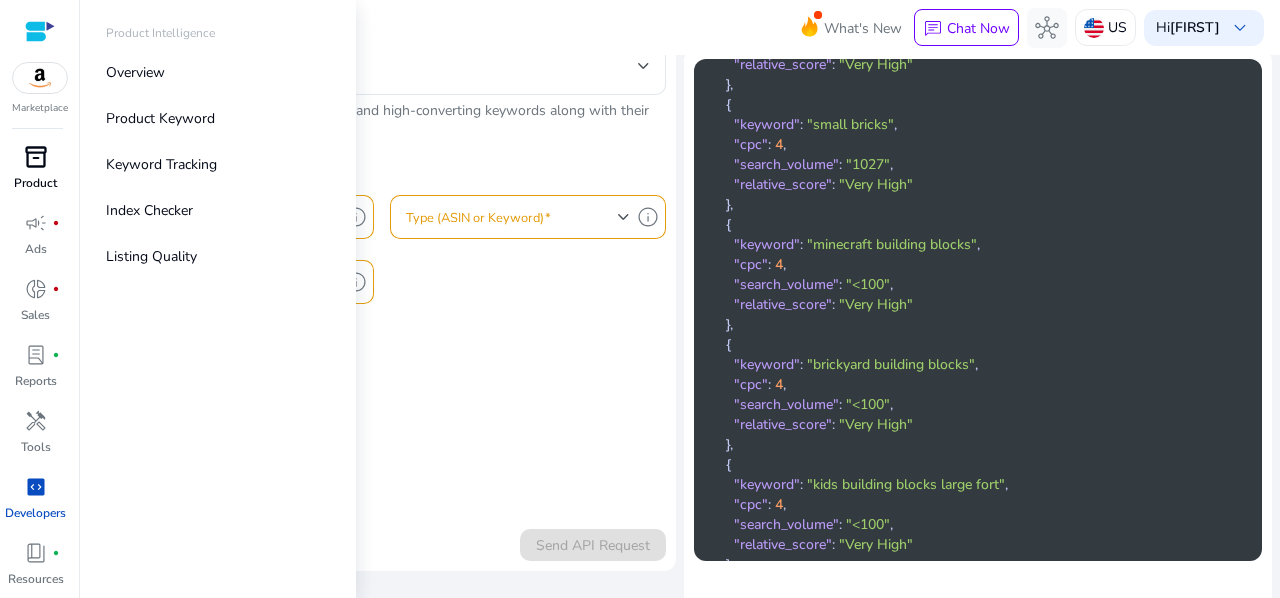 click on "inventory_2" at bounding box center [36, 157] 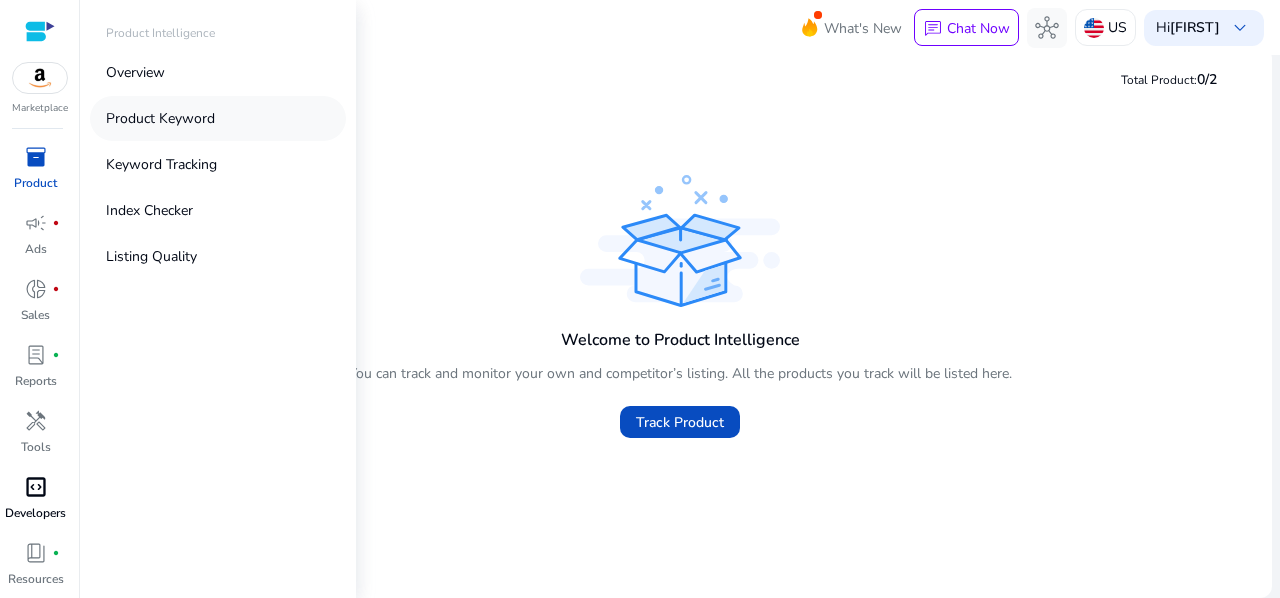 scroll, scrollTop: 0, scrollLeft: 0, axis: both 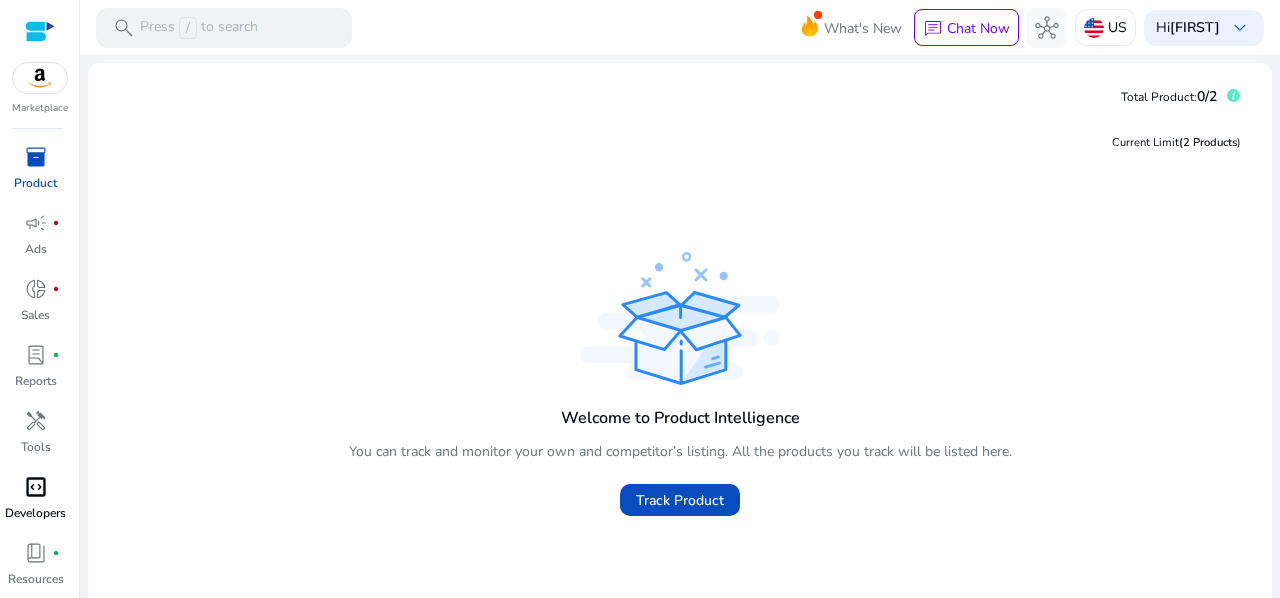 click on "code_blocks" at bounding box center (36, 487) 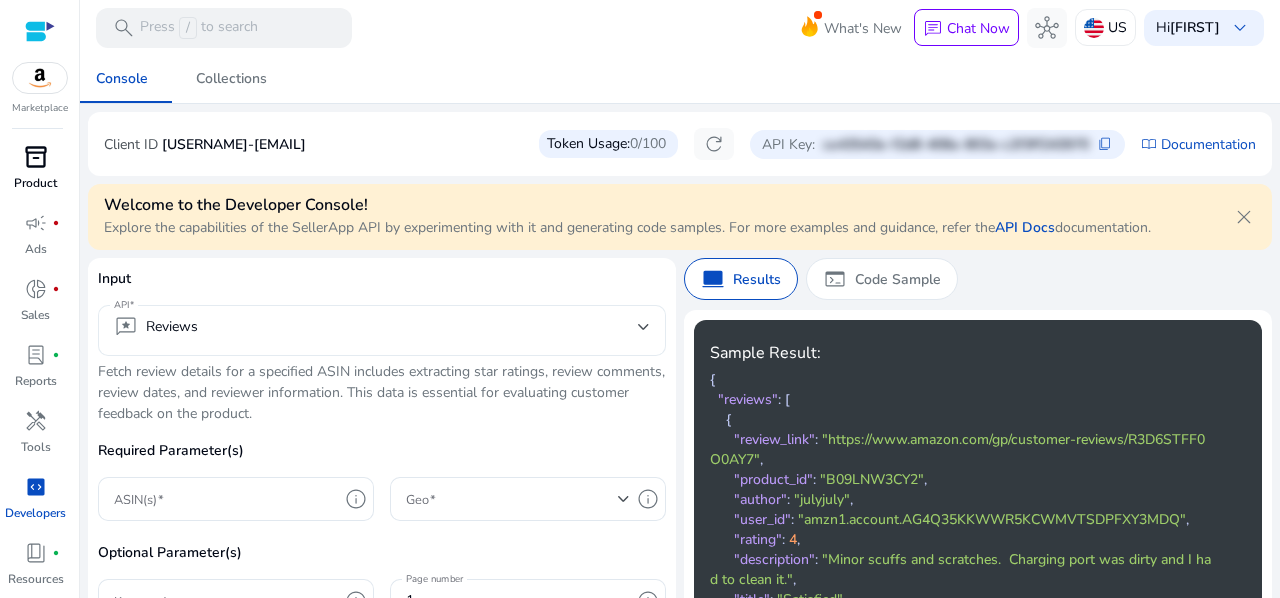 scroll, scrollTop: 294, scrollLeft: 0, axis: vertical 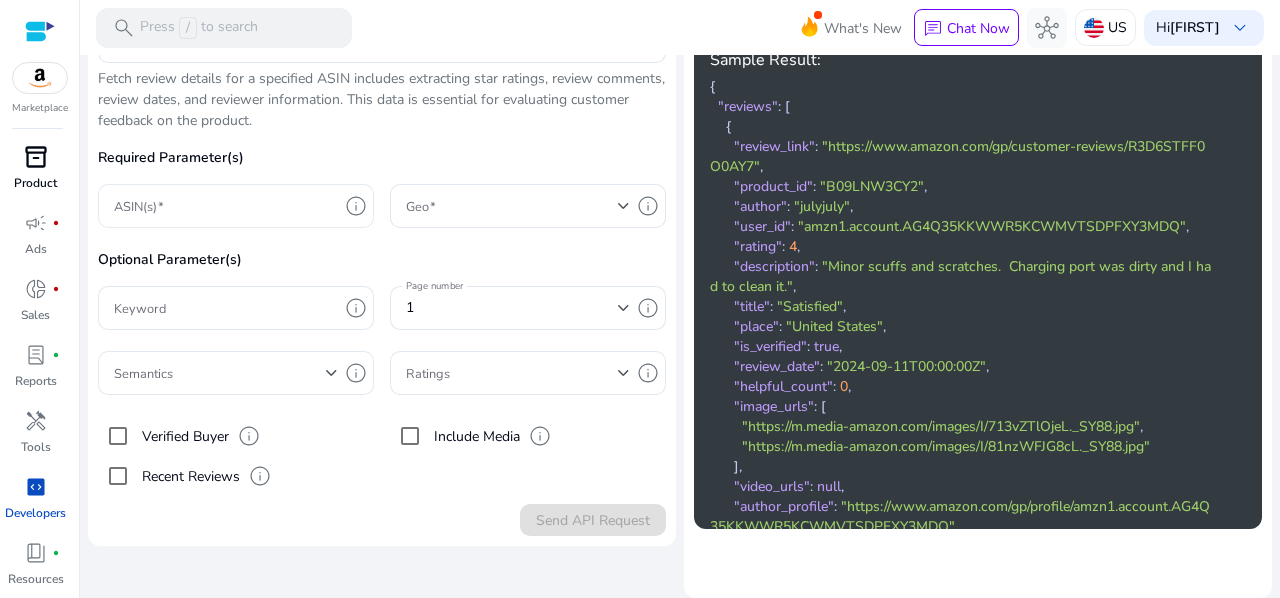 click 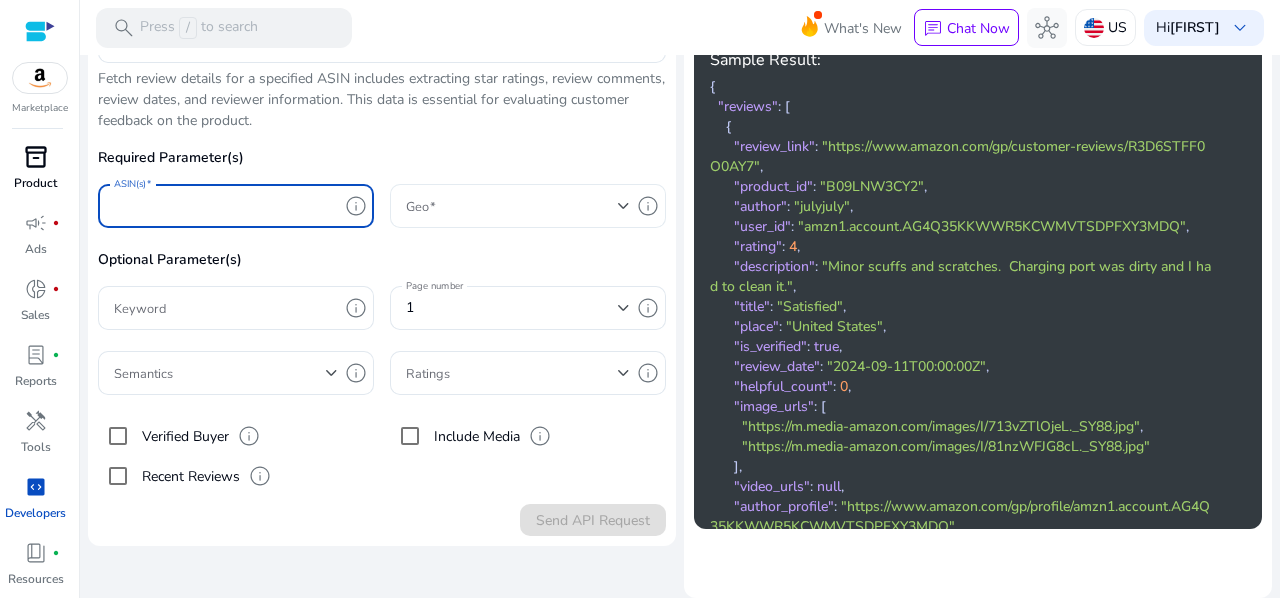 click at bounding box center [512, 206] 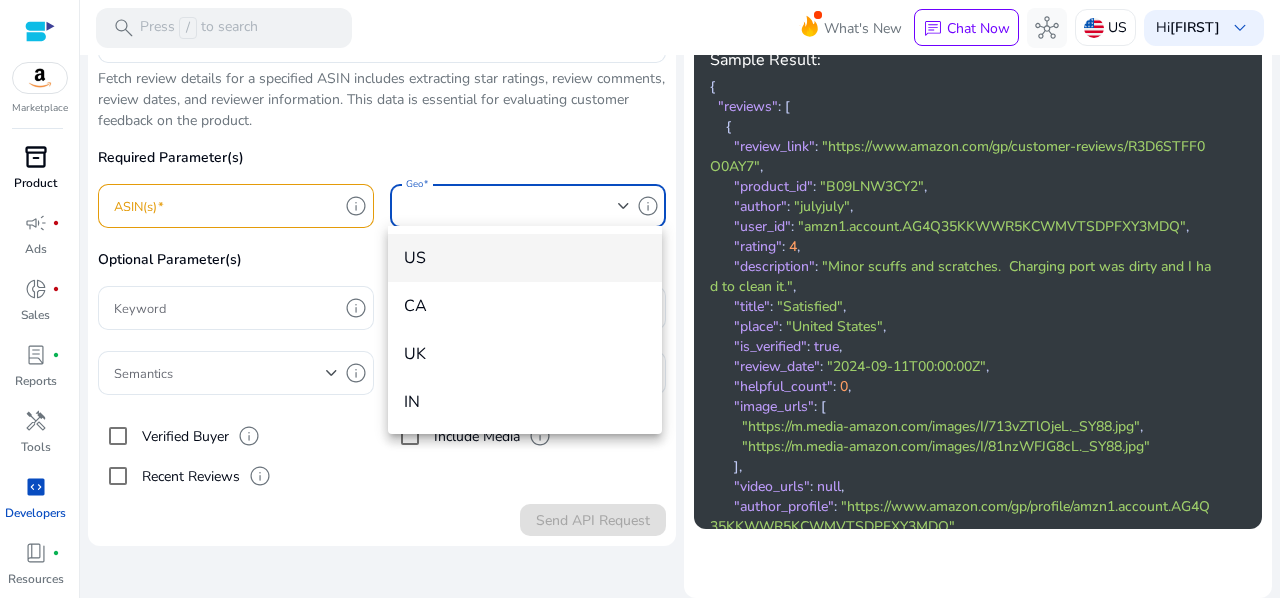 click at bounding box center [640, 299] 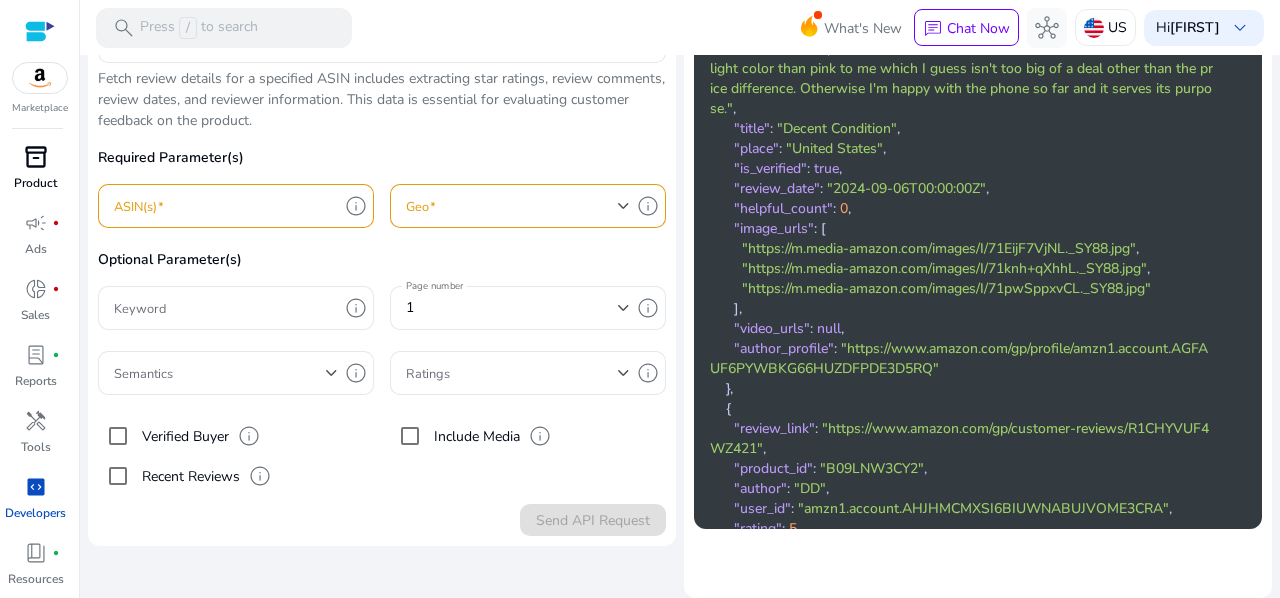 scroll, scrollTop: 1207, scrollLeft: 0, axis: vertical 